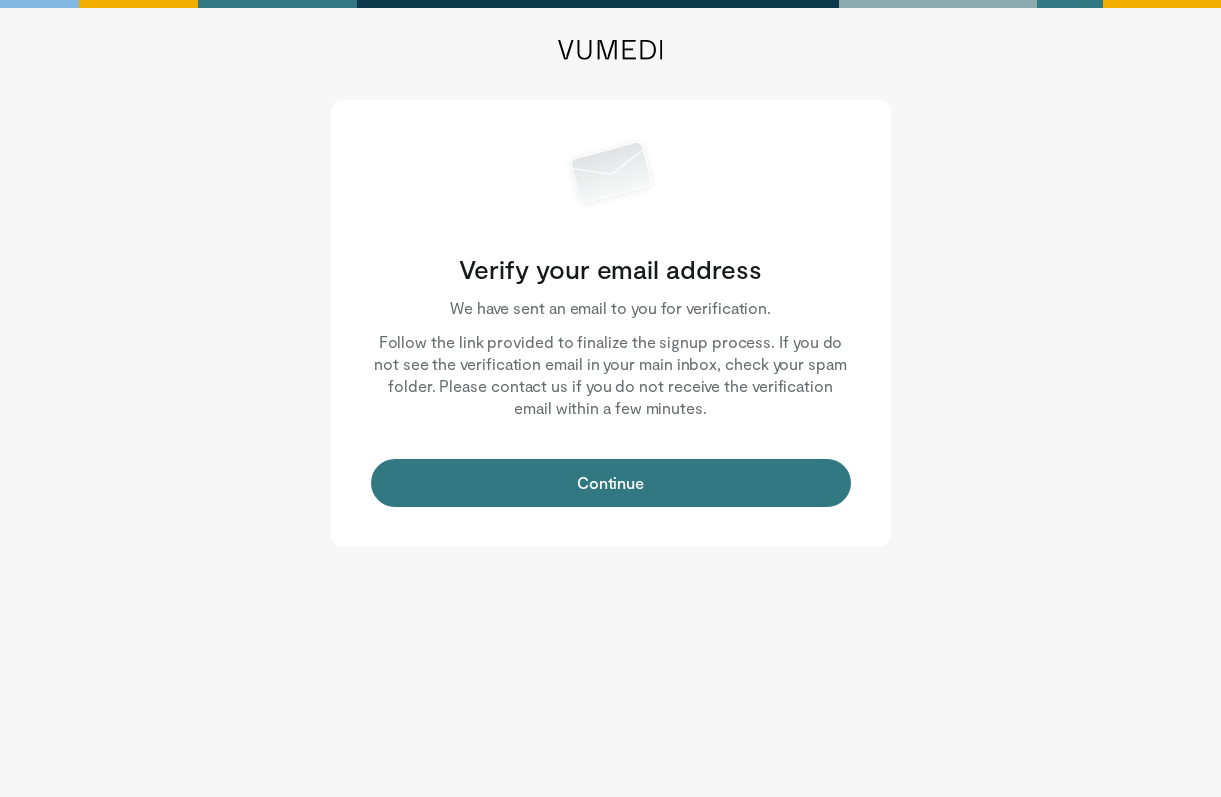 scroll, scrollTop: 0, scrollLeft: 0, axis: both 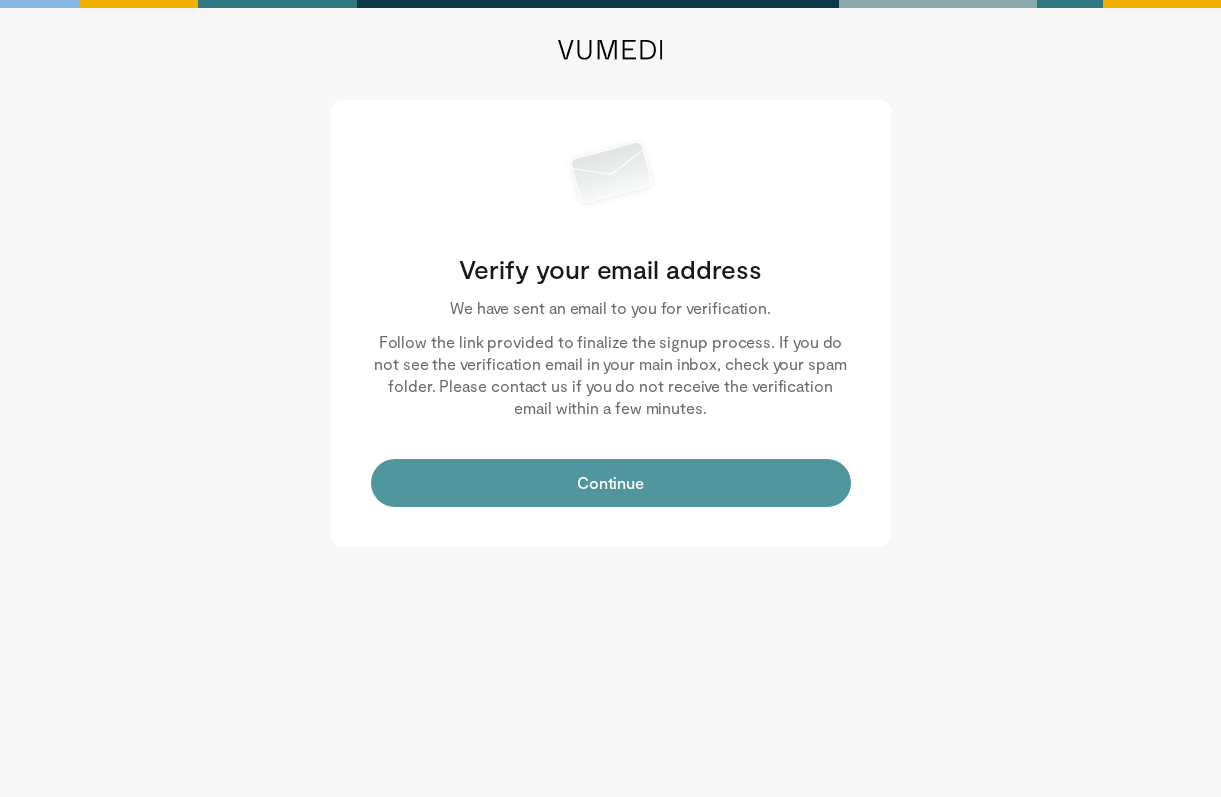 click on "Continue" at bounding box center (611, 483) 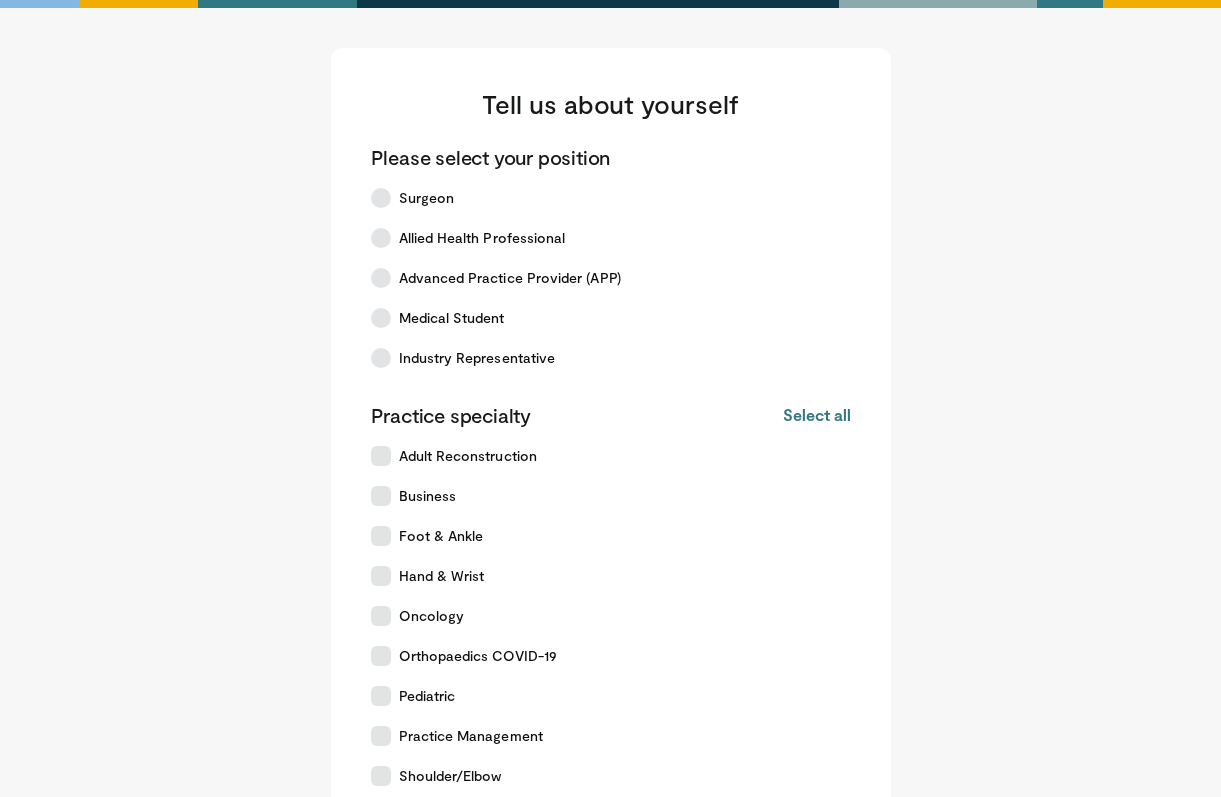 scroll, scrollTop: 0, scrollLeft: 0, axis: both 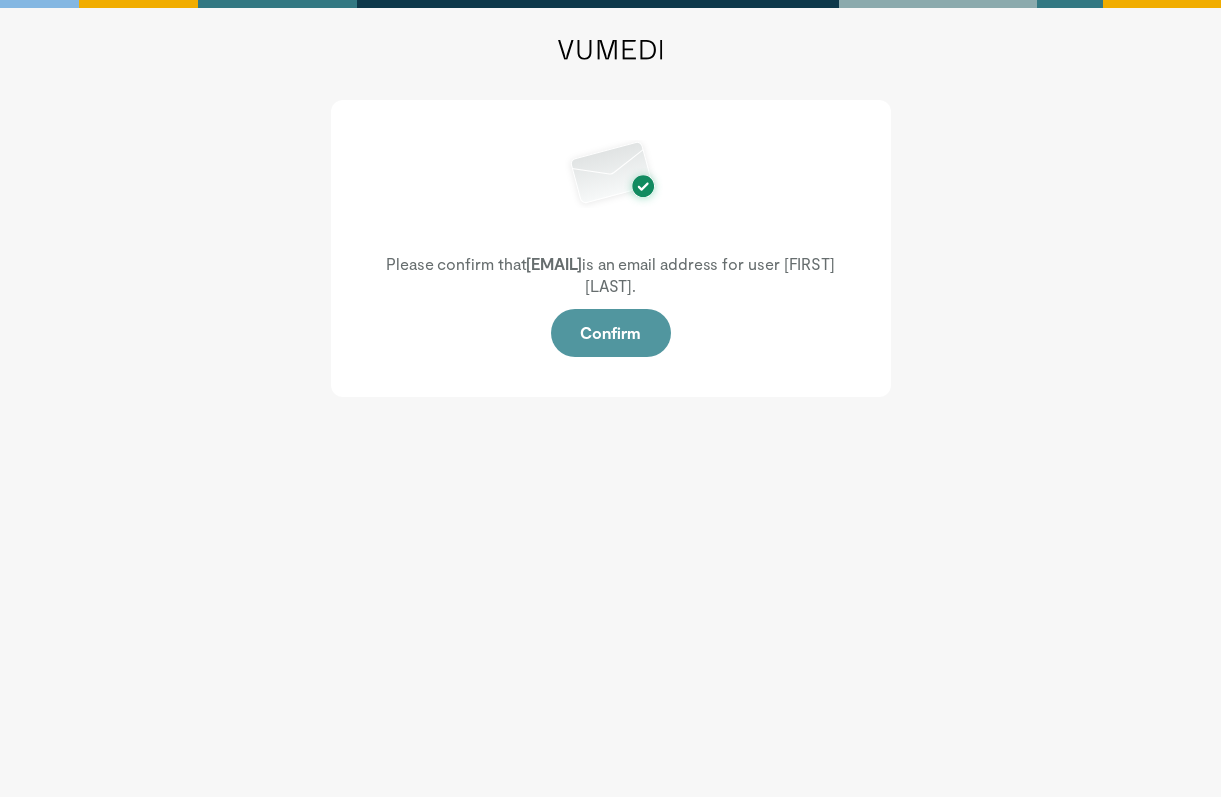 click on "Confirm" at bounding box center (611, 333) 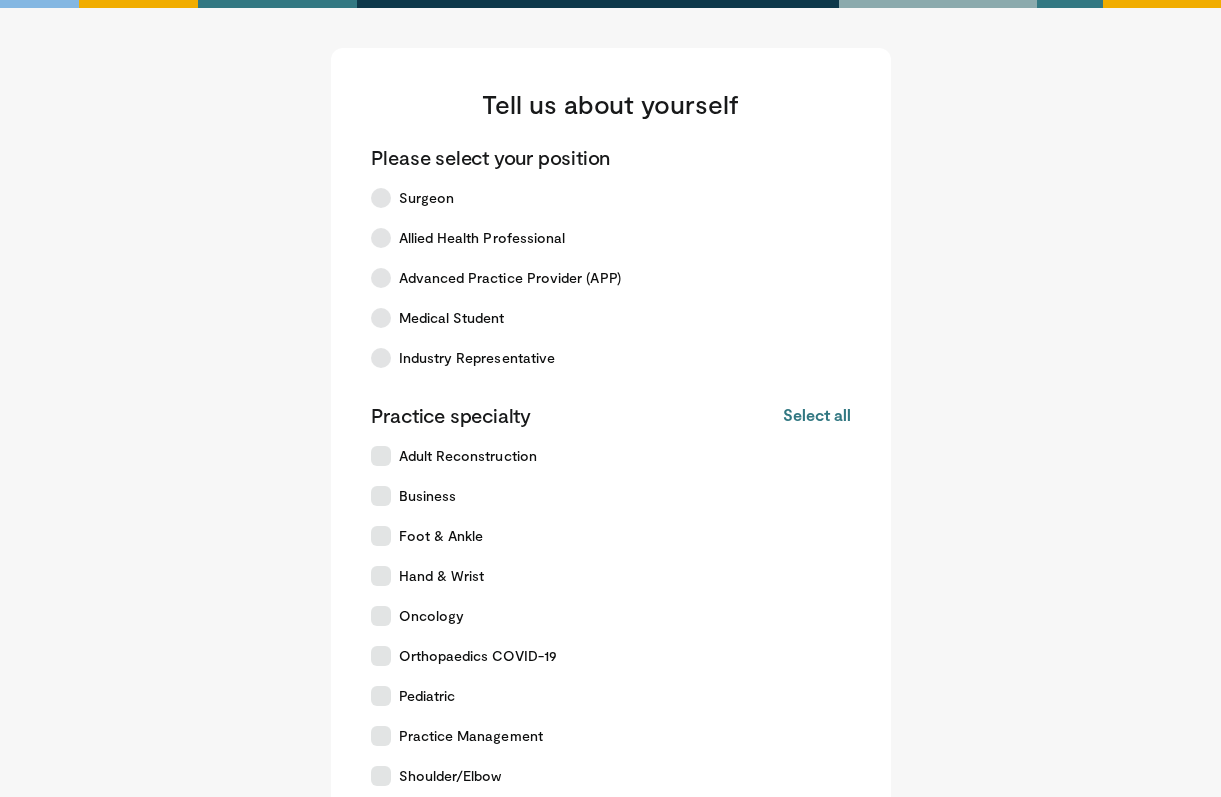 scroll, scrollTop: 0, scrollLeft: 0, axis: both 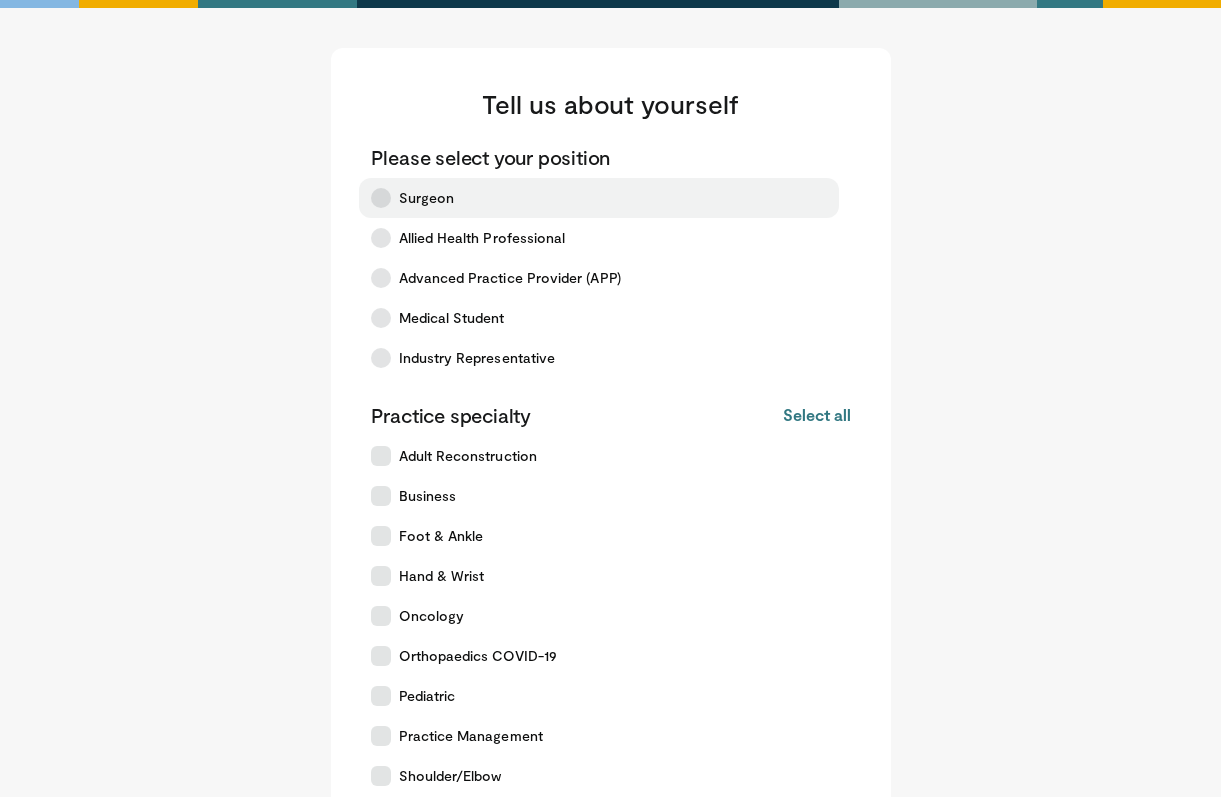 click on "Surgeon" at bounding box center (427, 198) 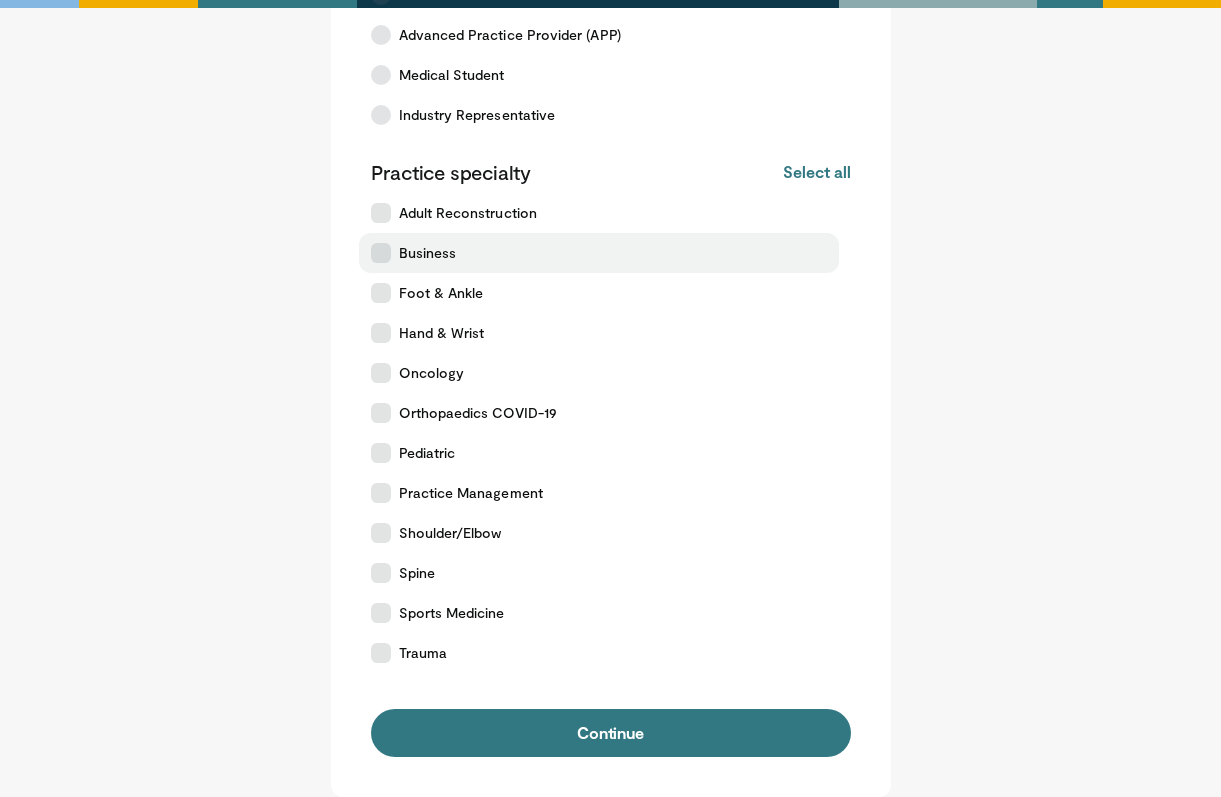 scroll, scrollTop: 262, scrollLeft: 0, axis: vertical 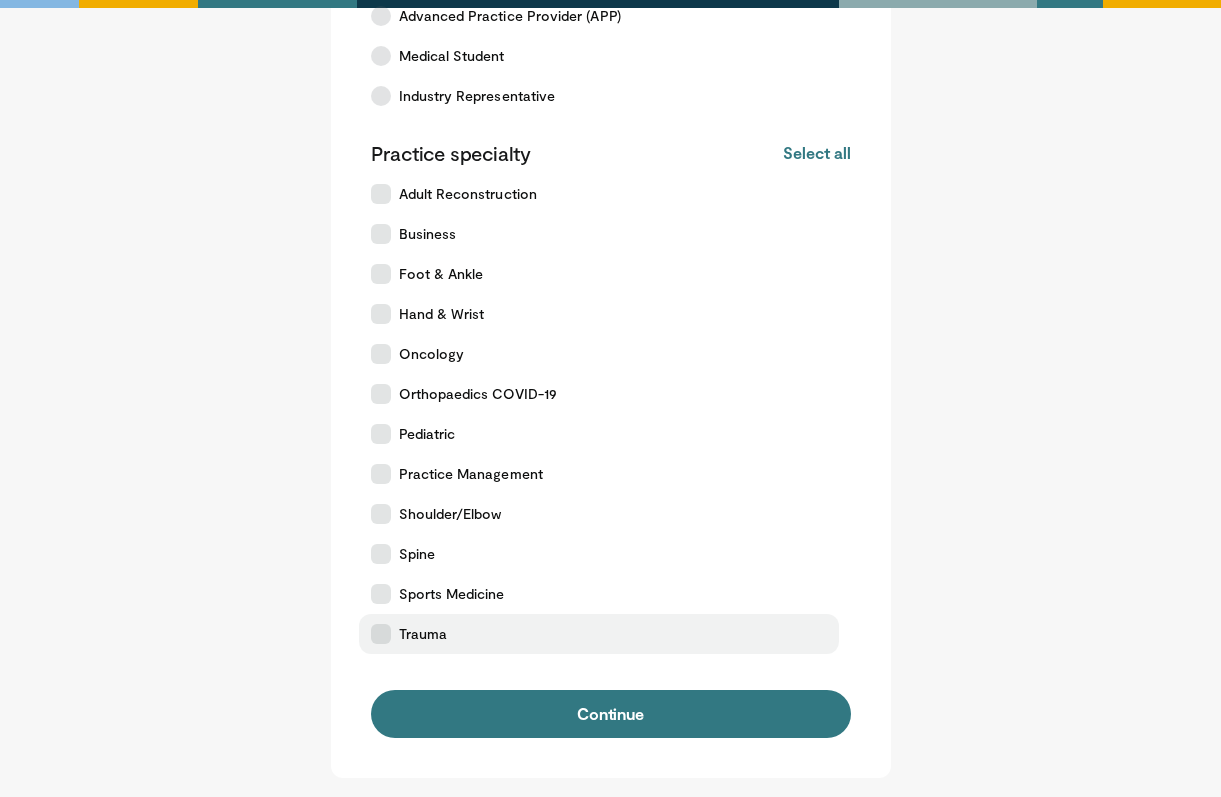 click at bounding box center [381, 634] 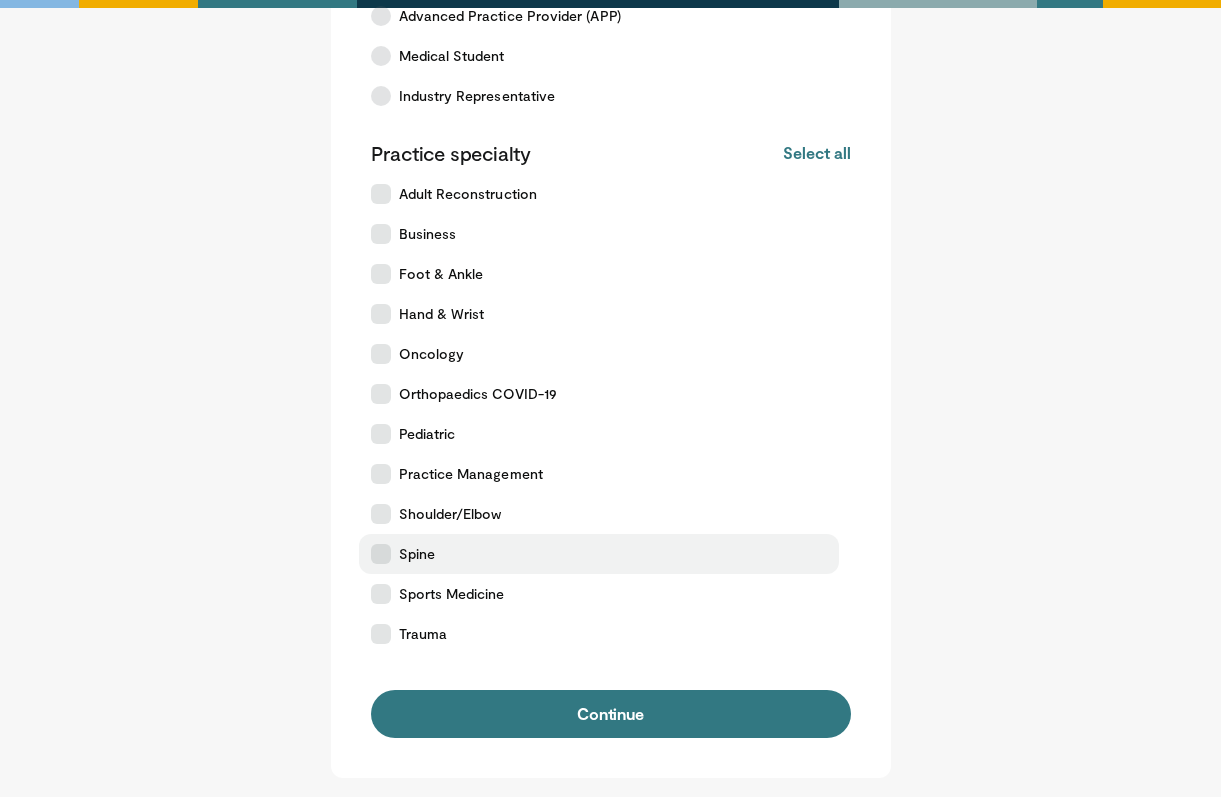 click at bounding box center [381, 554] 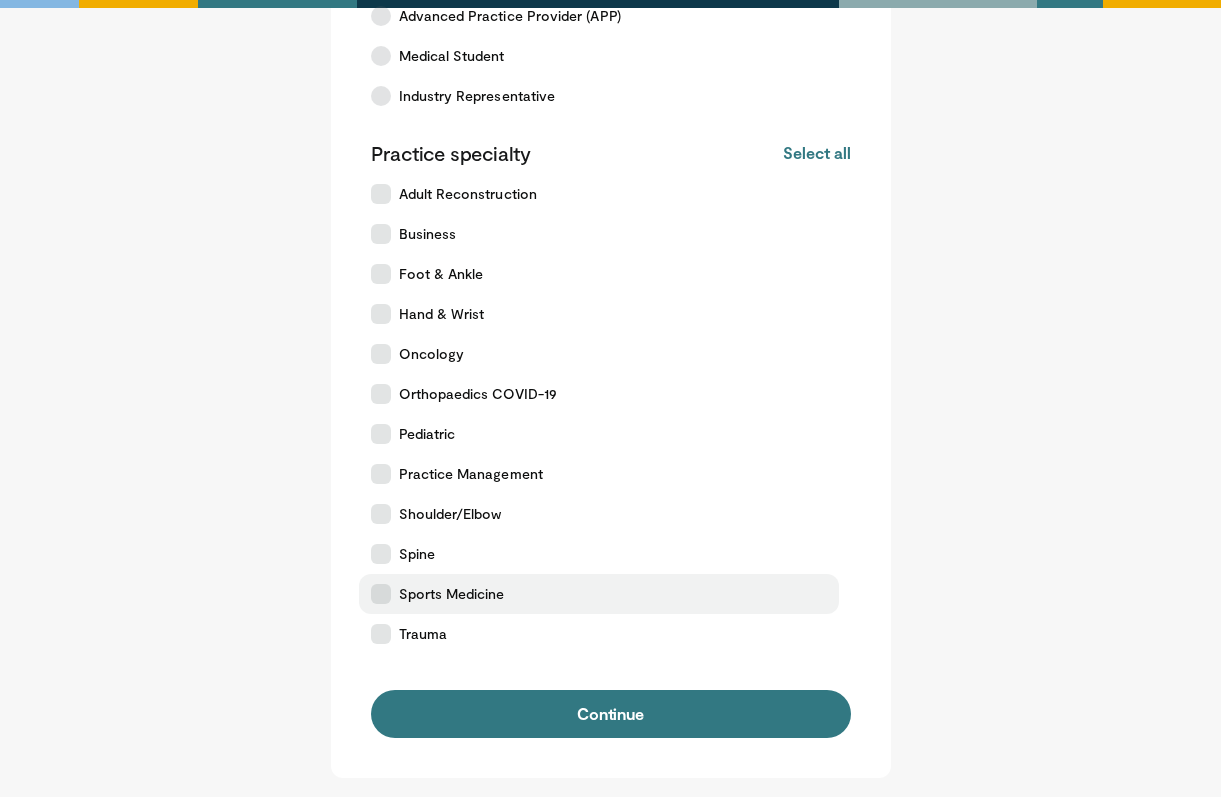 click on "Sports Medicine" at bounding box center [599, 594] 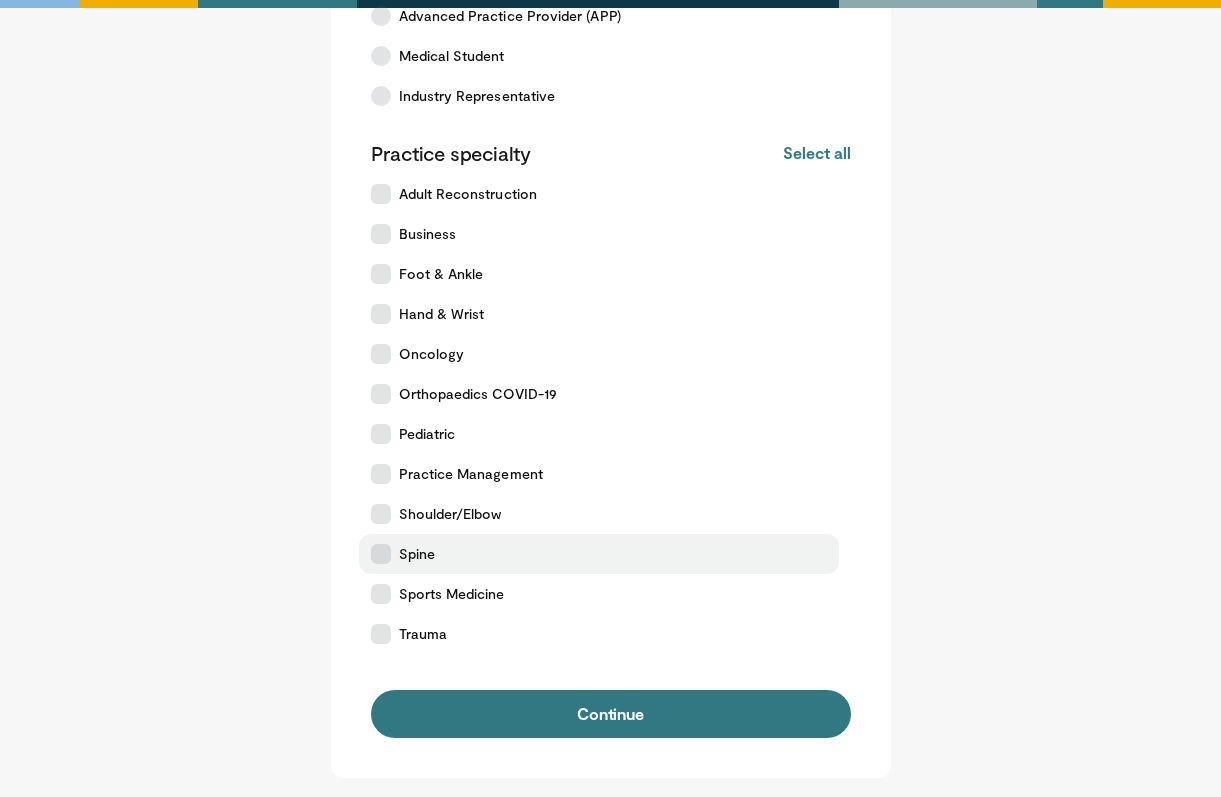 click at bounding box center [381, 554] 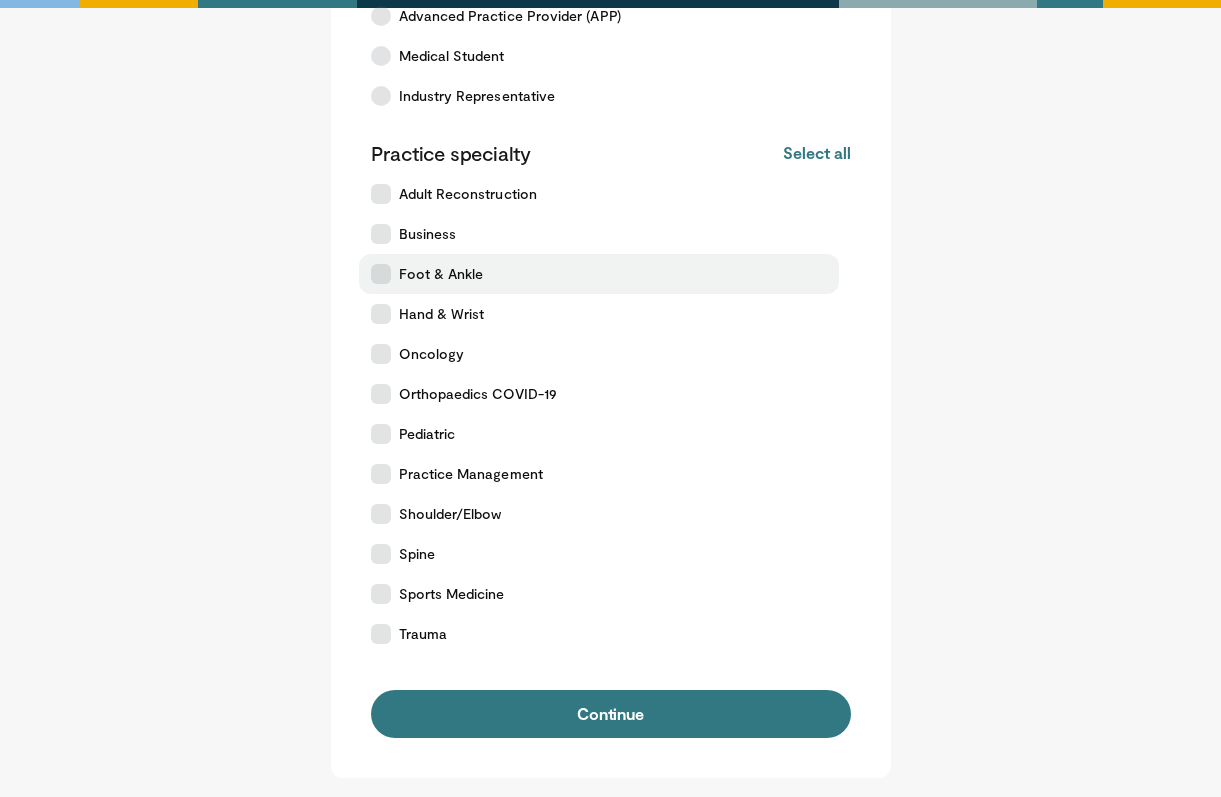 click at bounding box center (381, 274) 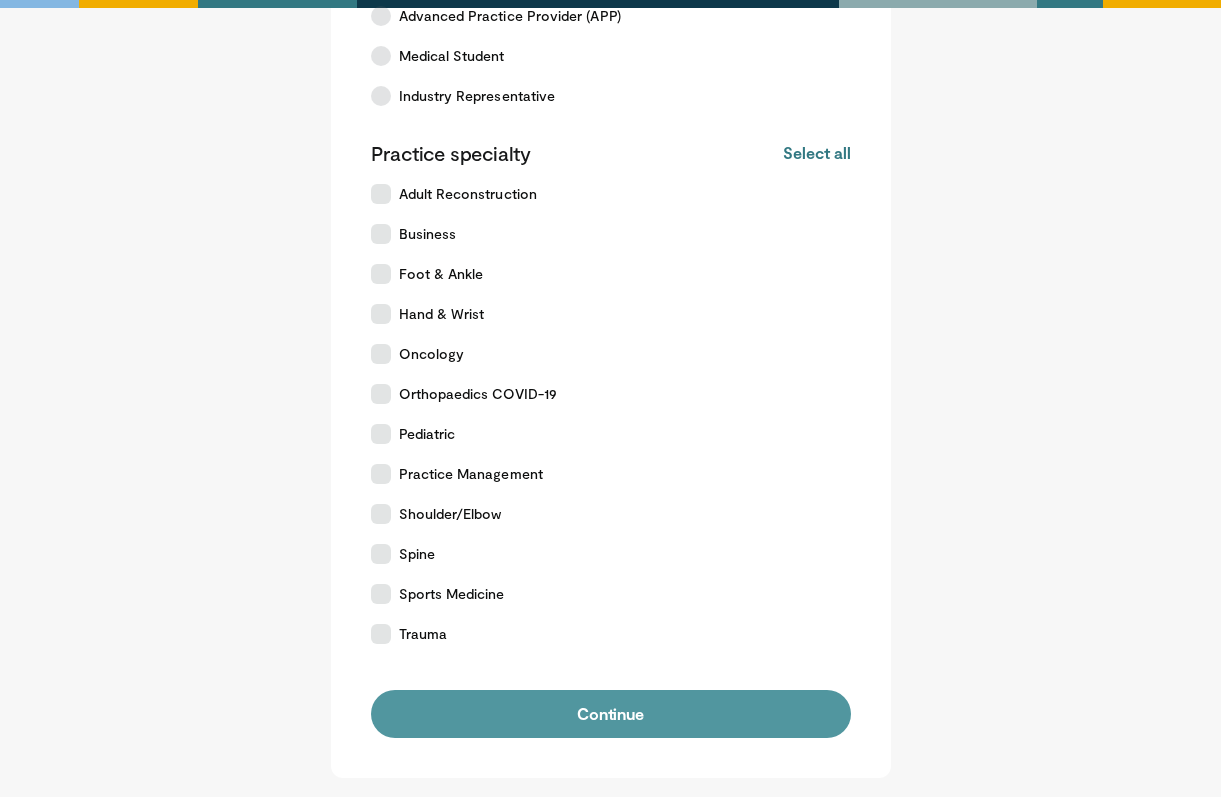 click on "Continue" at bounding box center [611, 714] 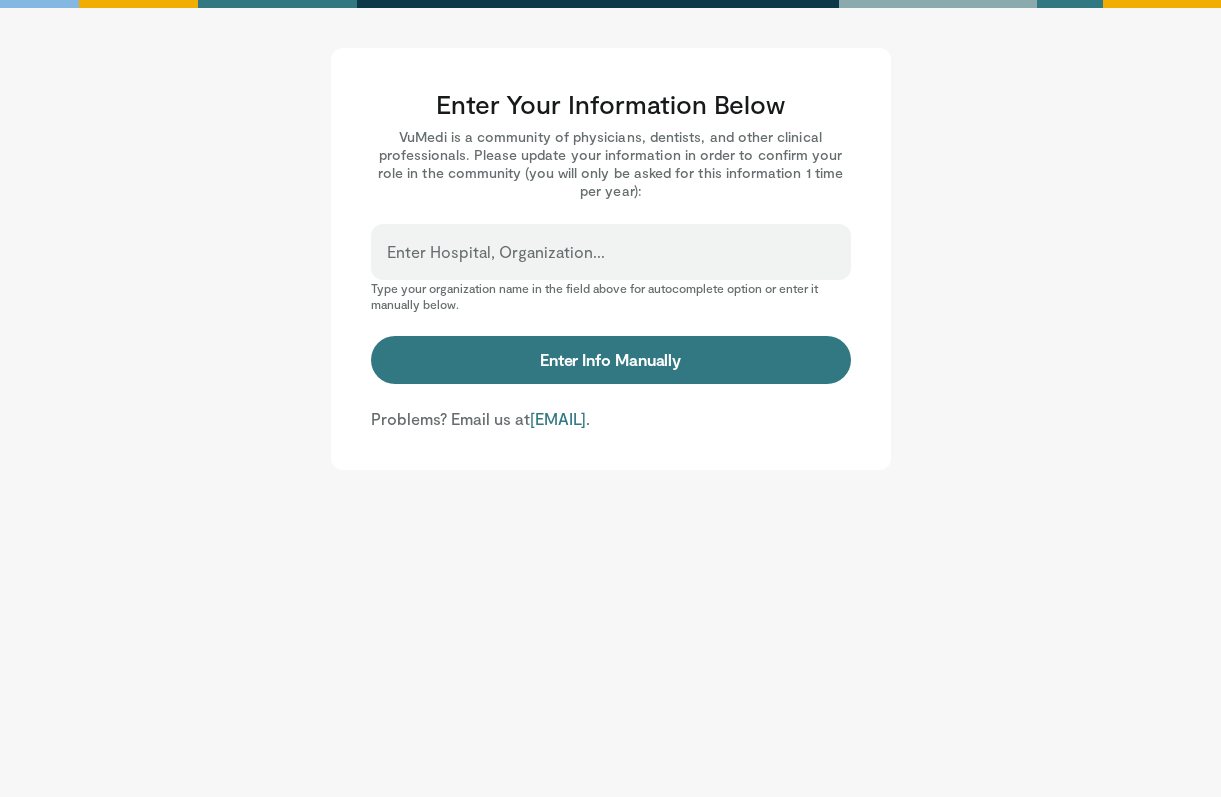 scroll, scrollTop: 0, scrollLeft: 0, axis: both 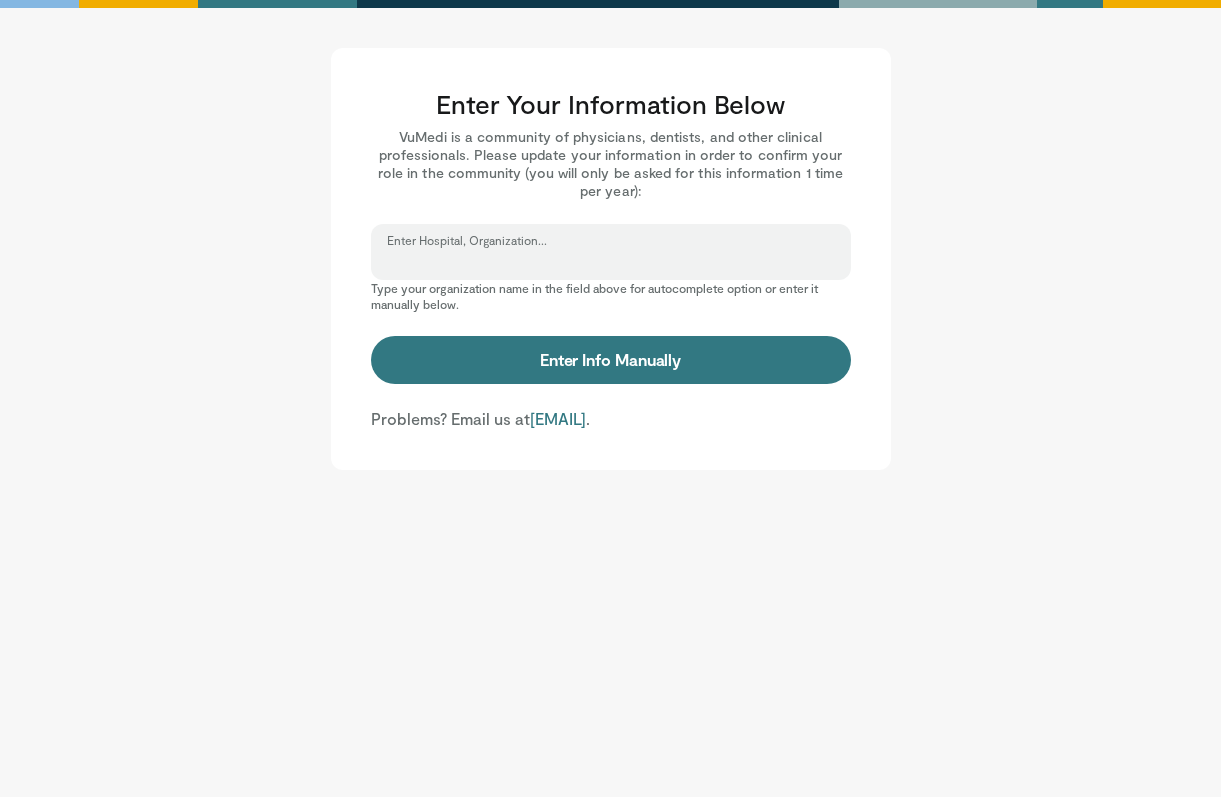 click on "Enter Hospital, Organization..." at bounding box center (611, 261) 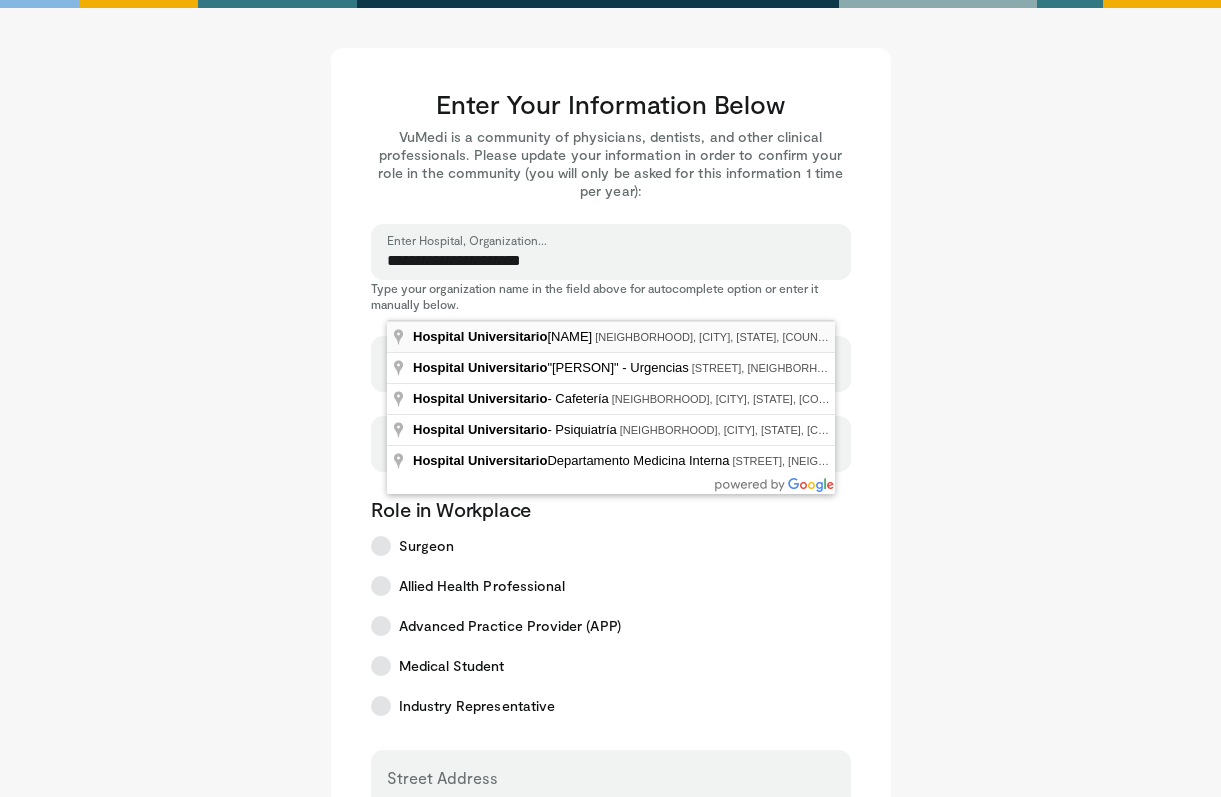 type on "**********" 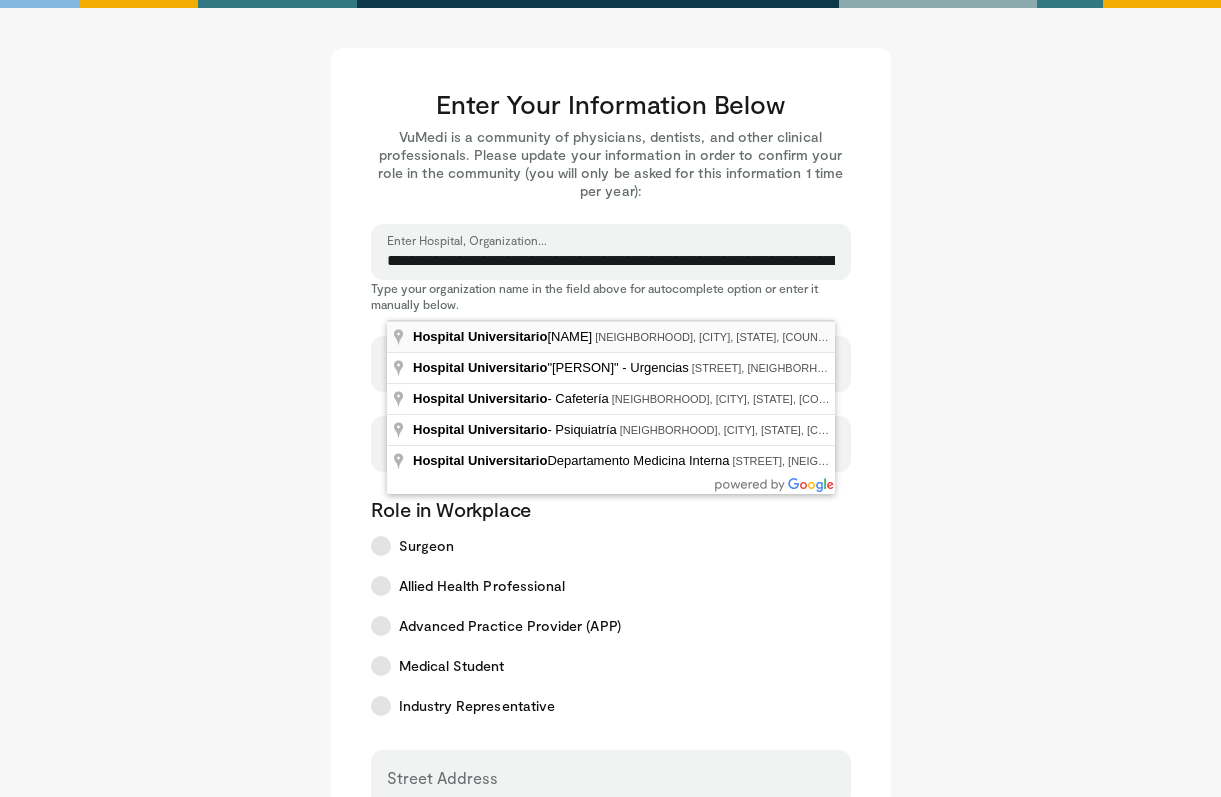 select on "**" 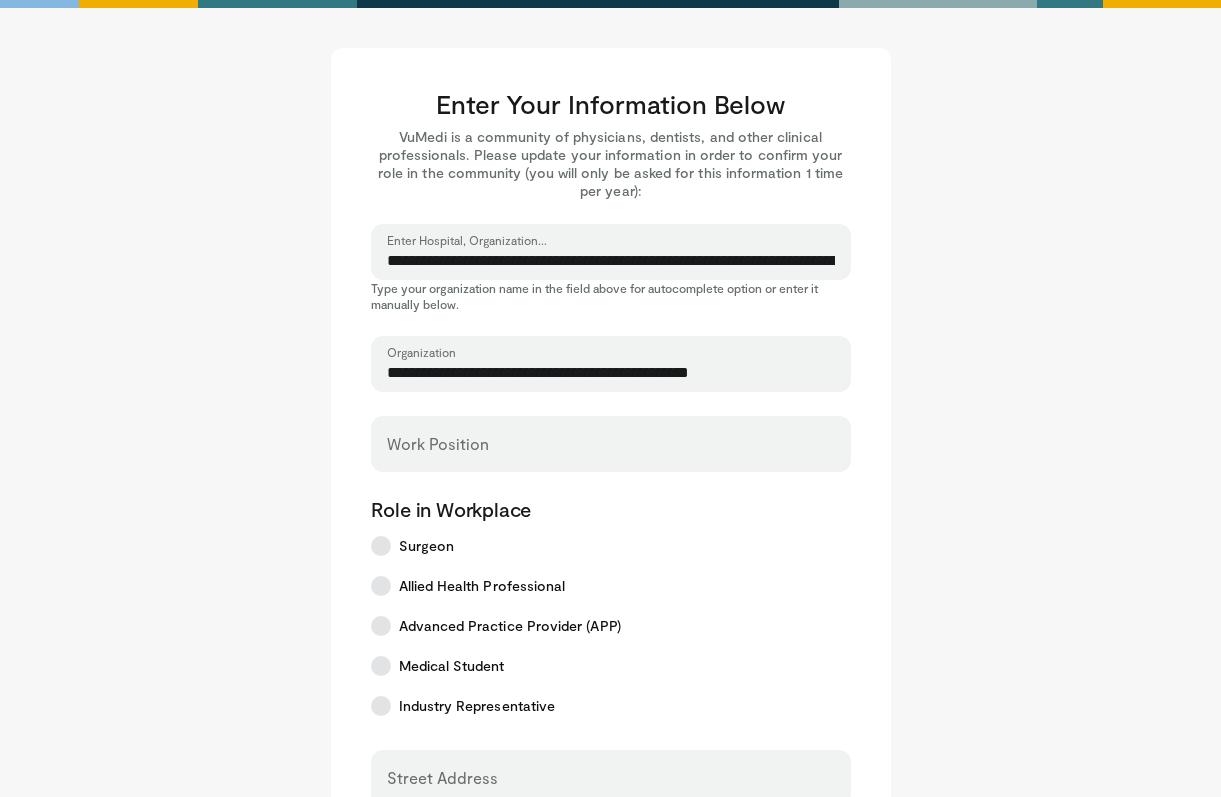 click on "Work Position" at bounding box center (611, 444) 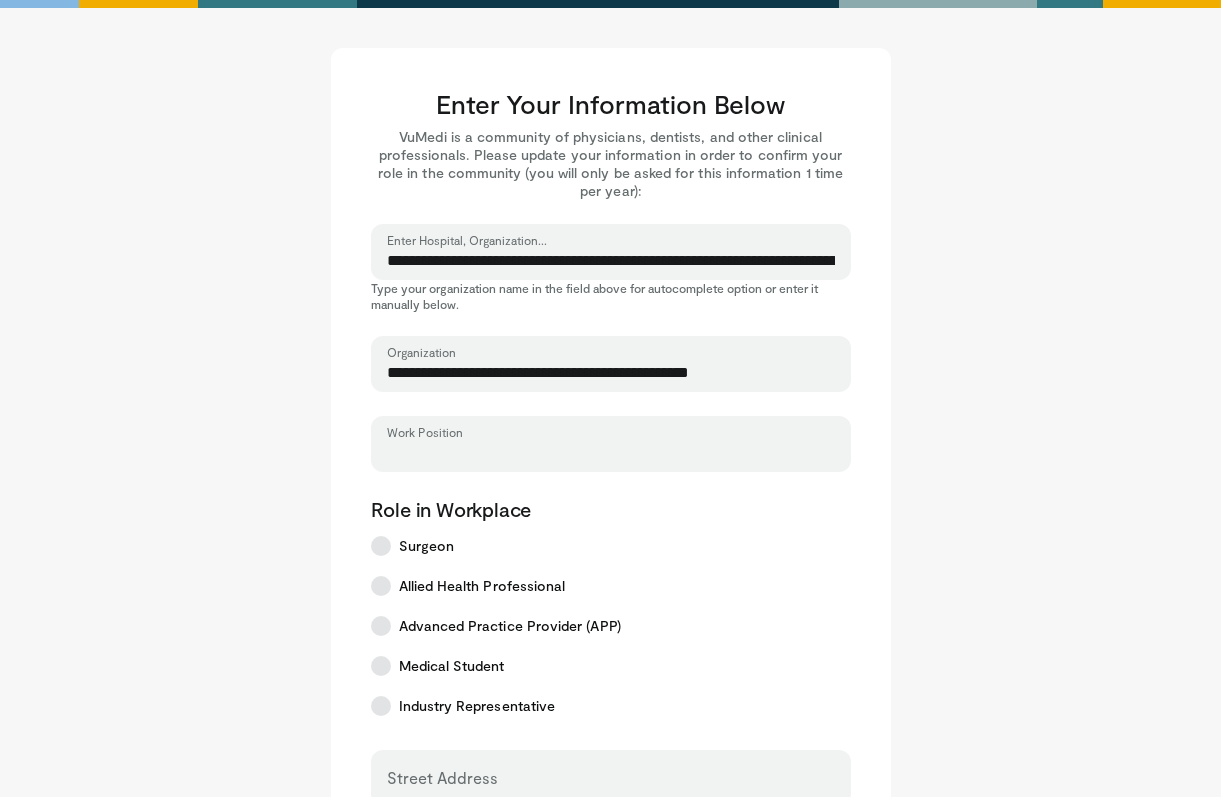 click on "Work Position" at bounding box center [611, 453] 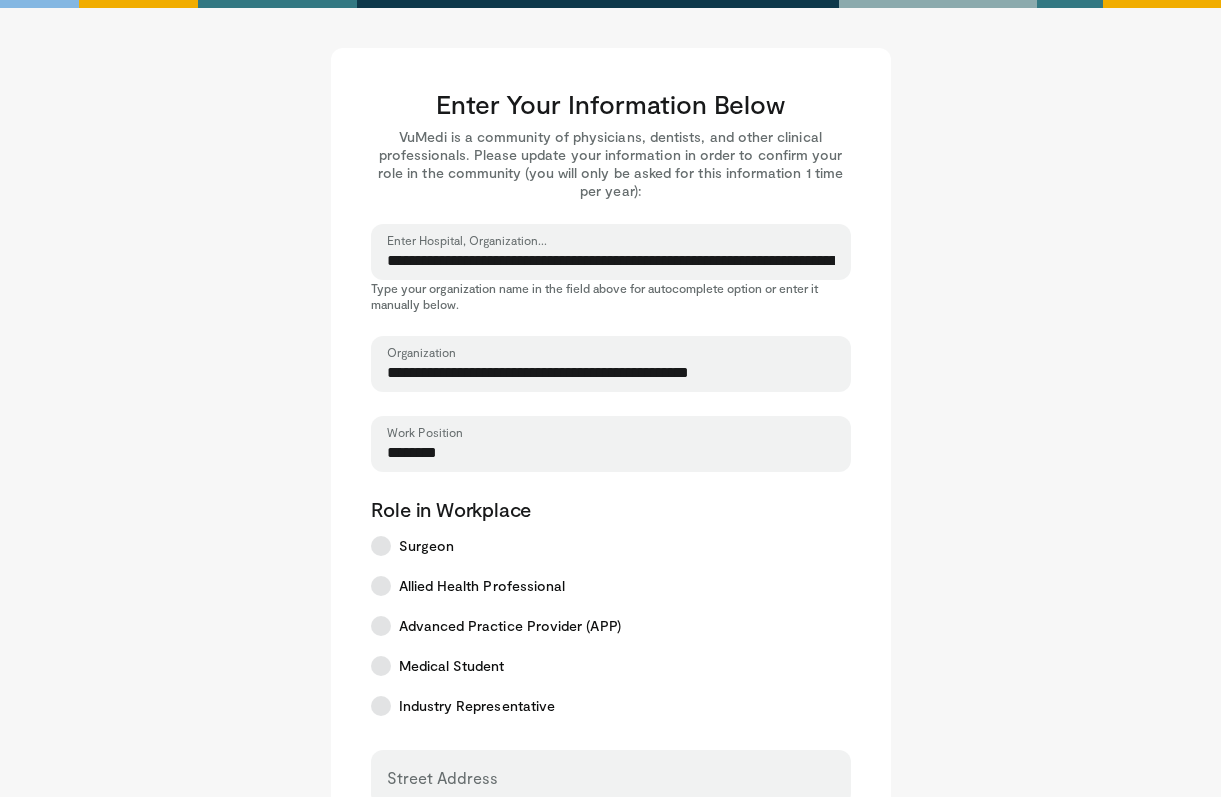 type on "********" 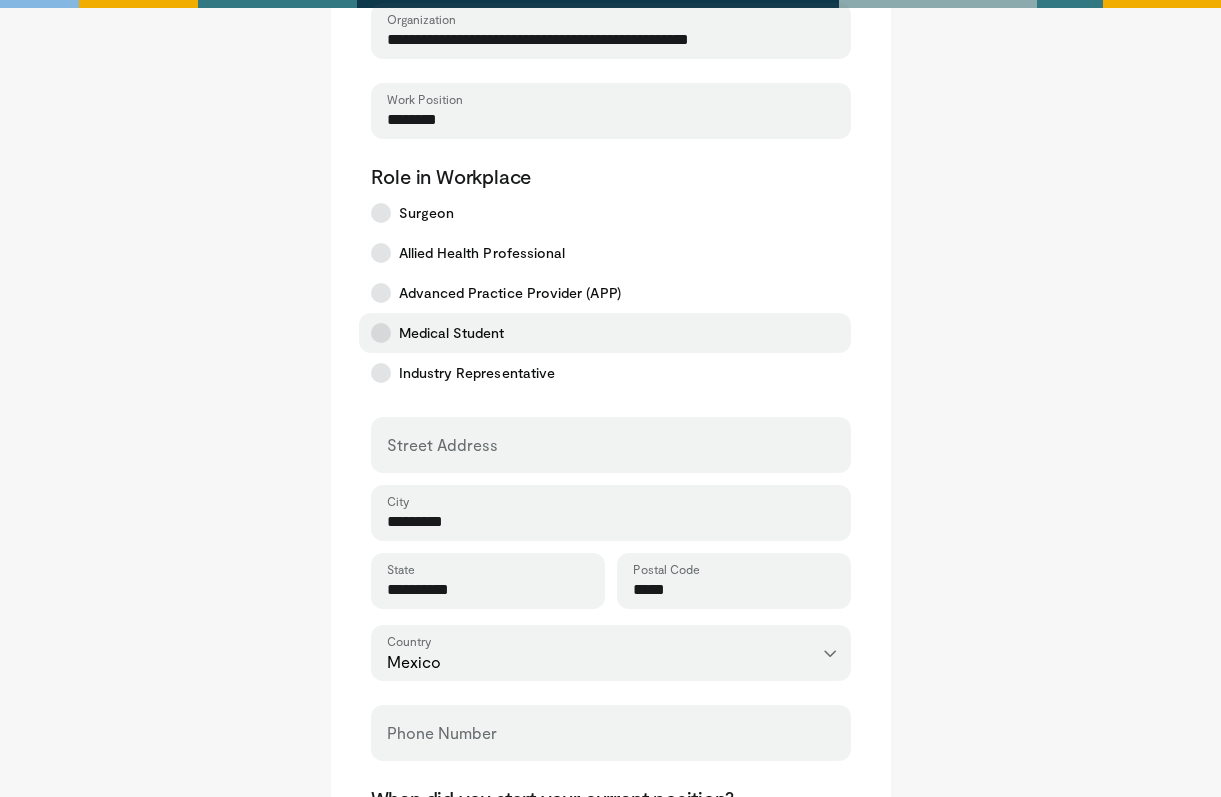 scroll, scrollTop: 367, scrollLeft: 0, axis: vertical 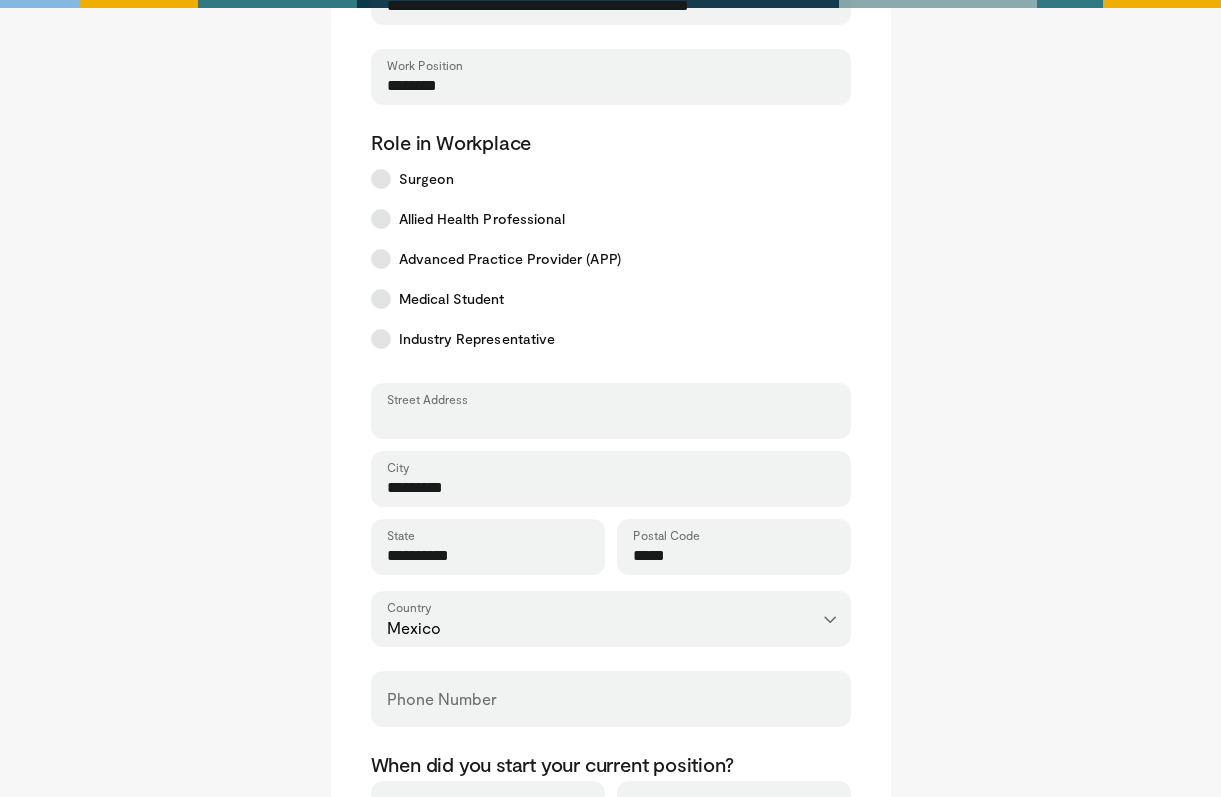 click on "Street Address" at bounding box center [611, 420] 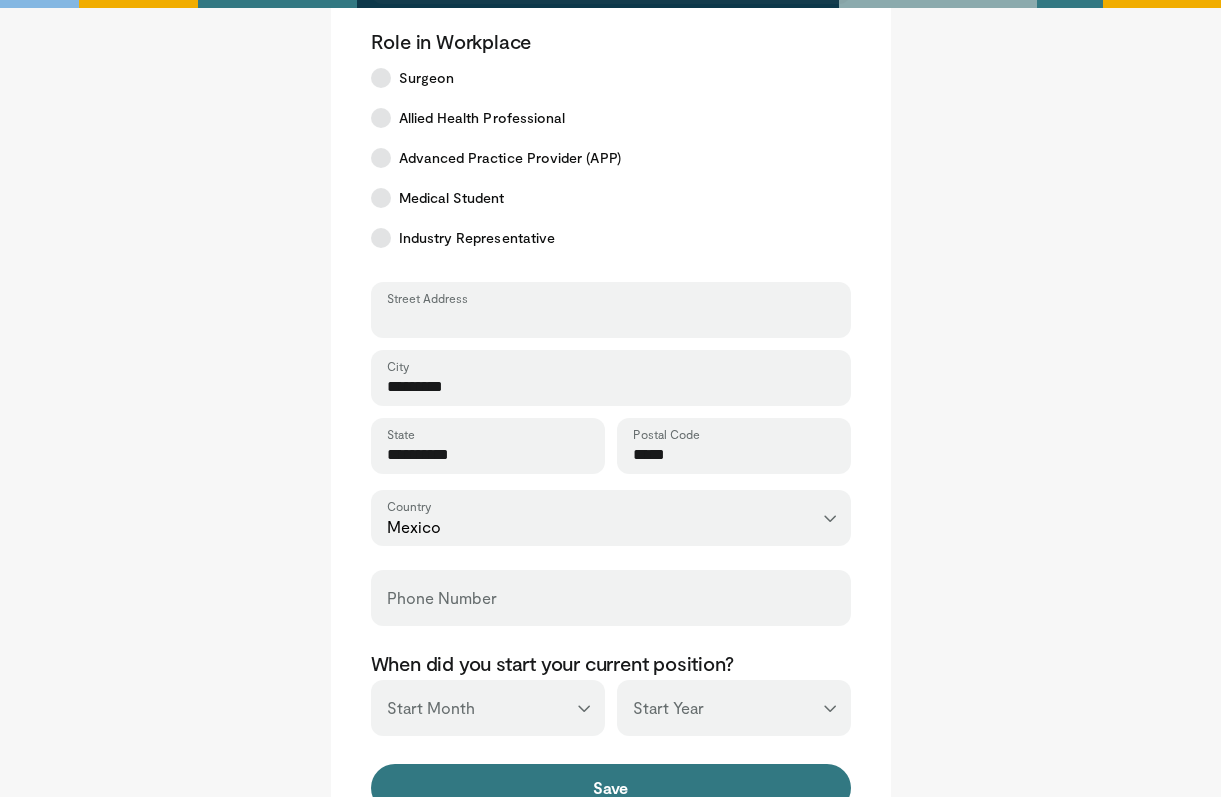scroll, scrollTop: 533, scrollLeft: 0, axis: vertical 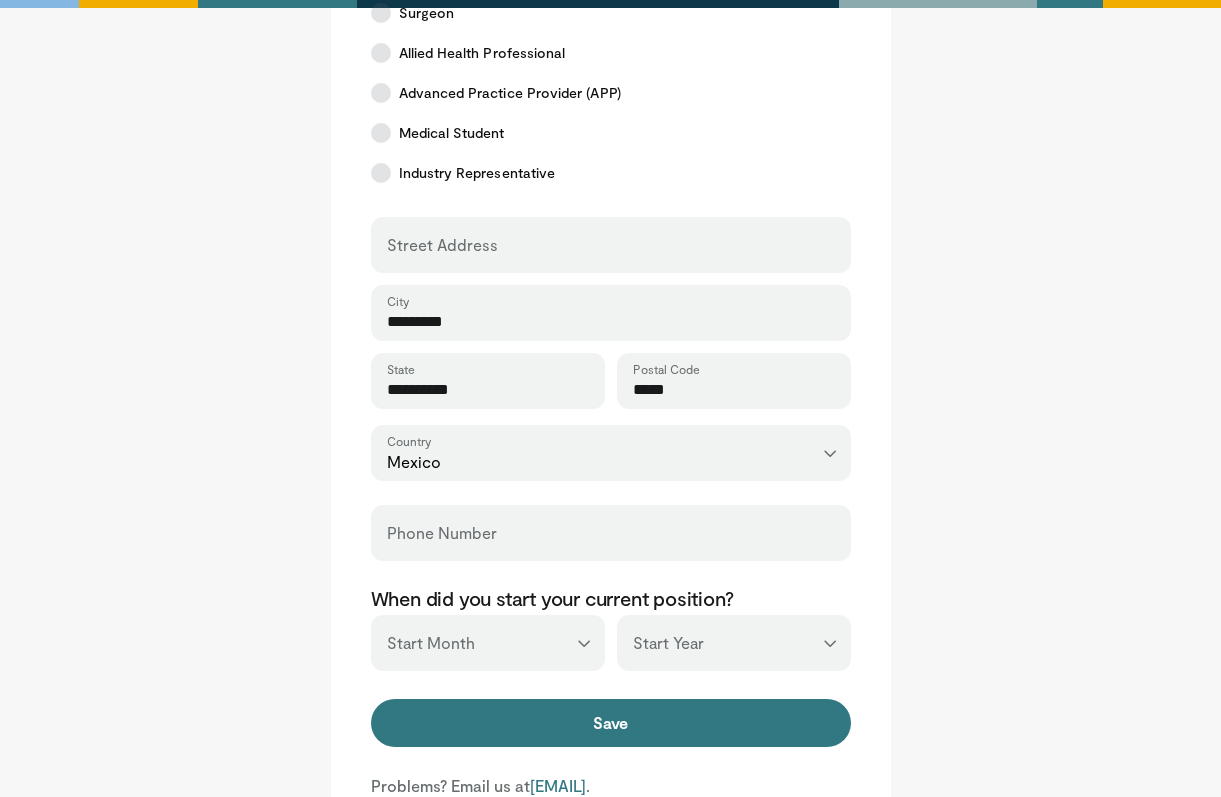 click on "Street Address" at bounding box center (611, 245) 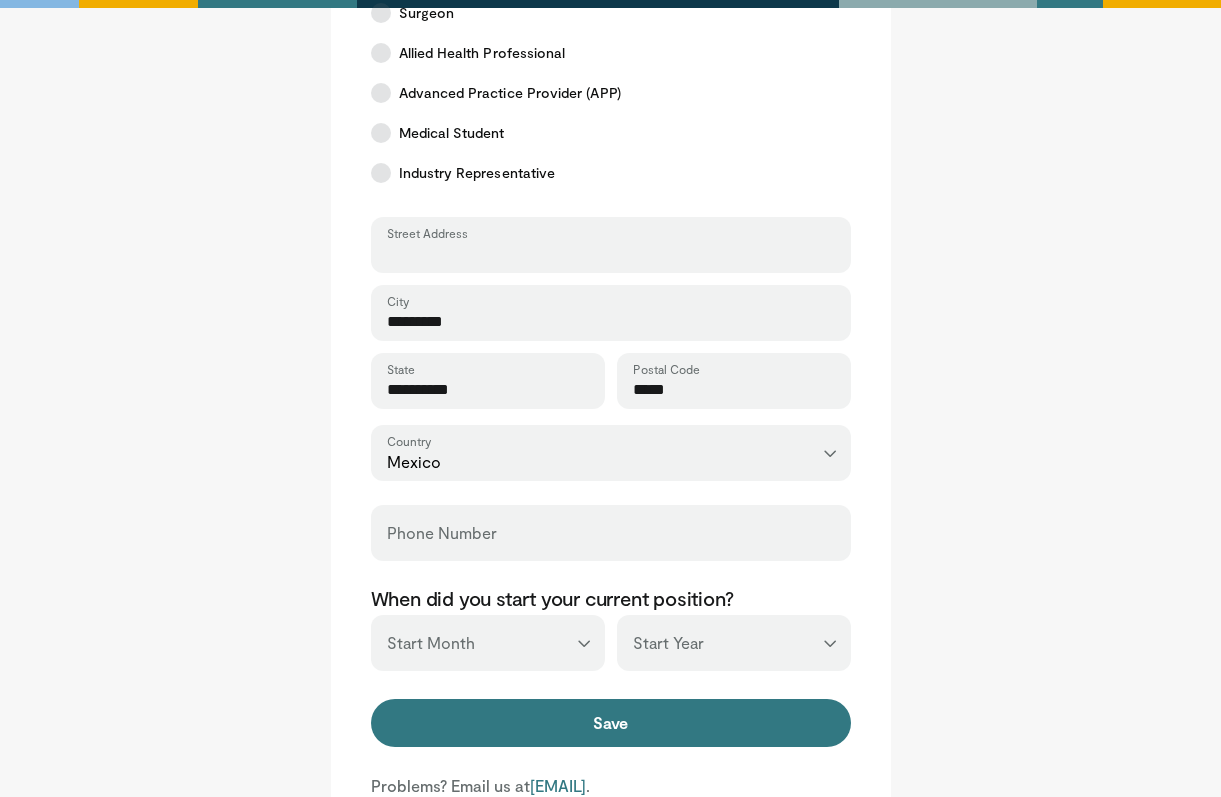click on "Street Address" at bounding box center (611, 254) 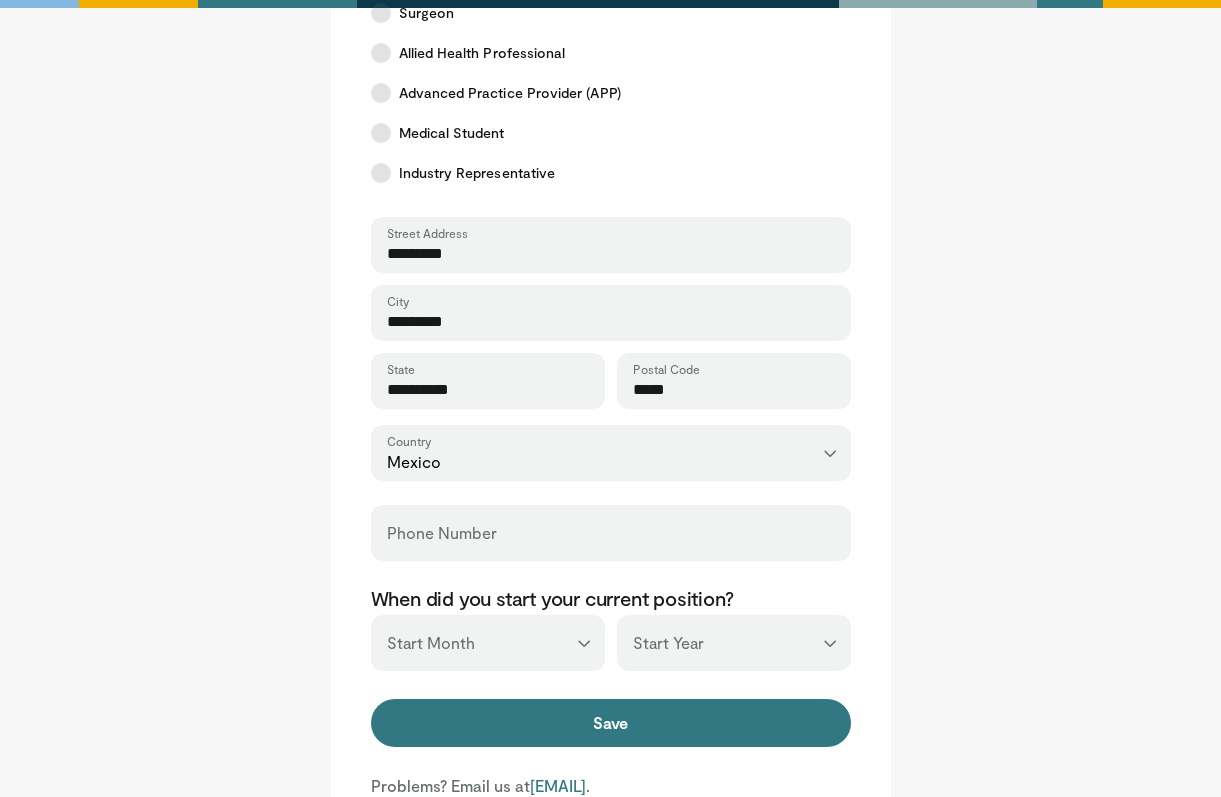 type on "*********" 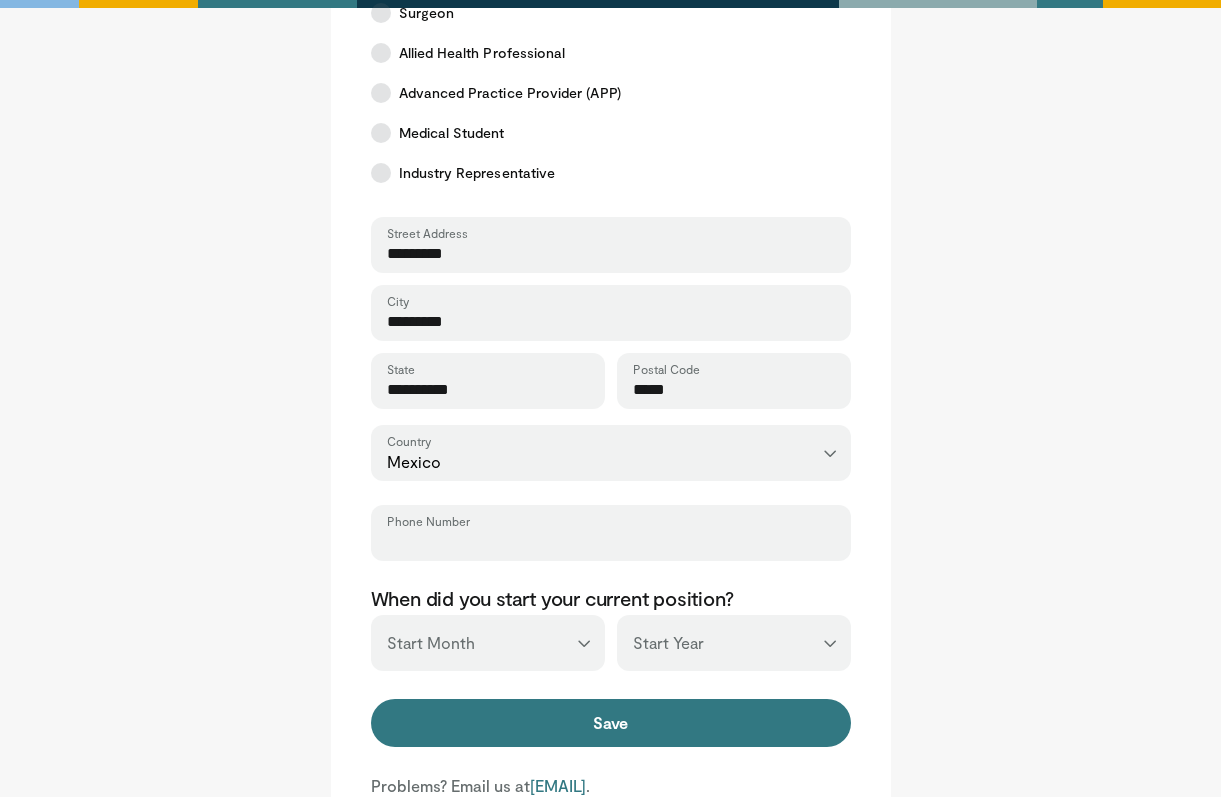 click on "Phone Number" at bounding box center [611, 542] 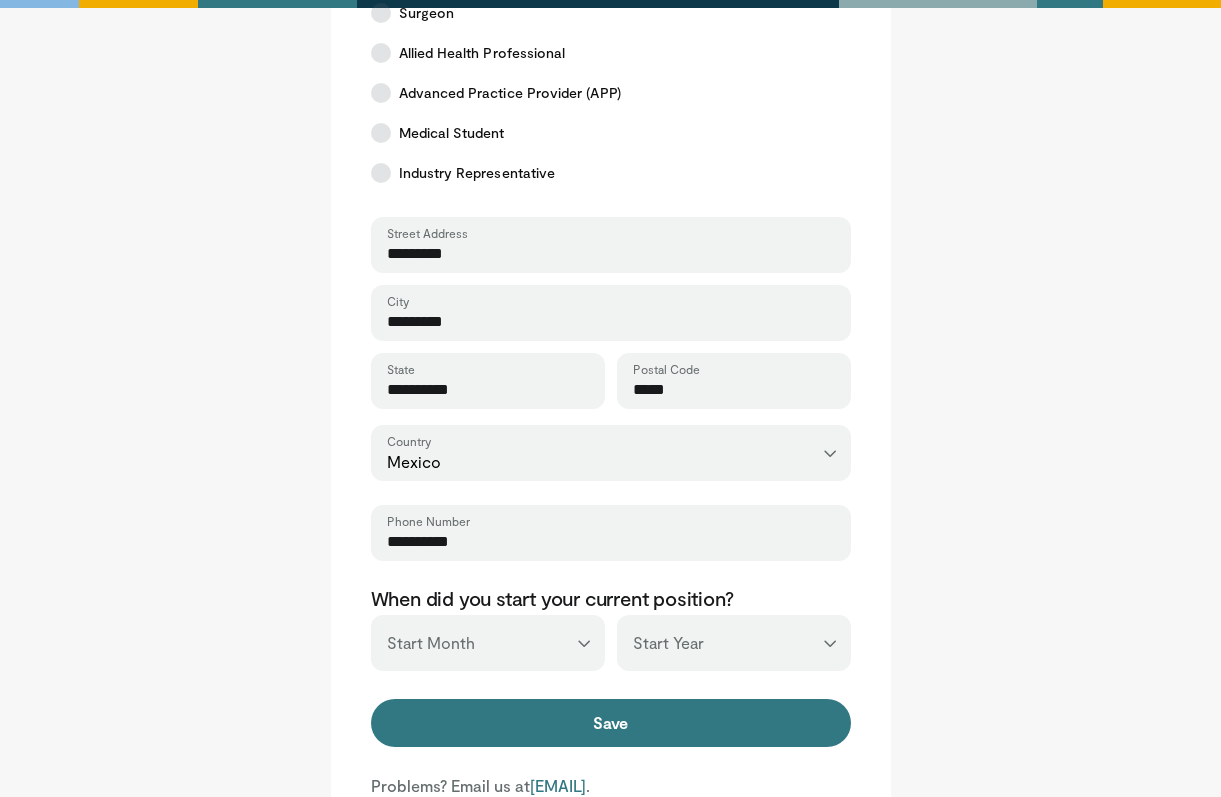 type on "**********" 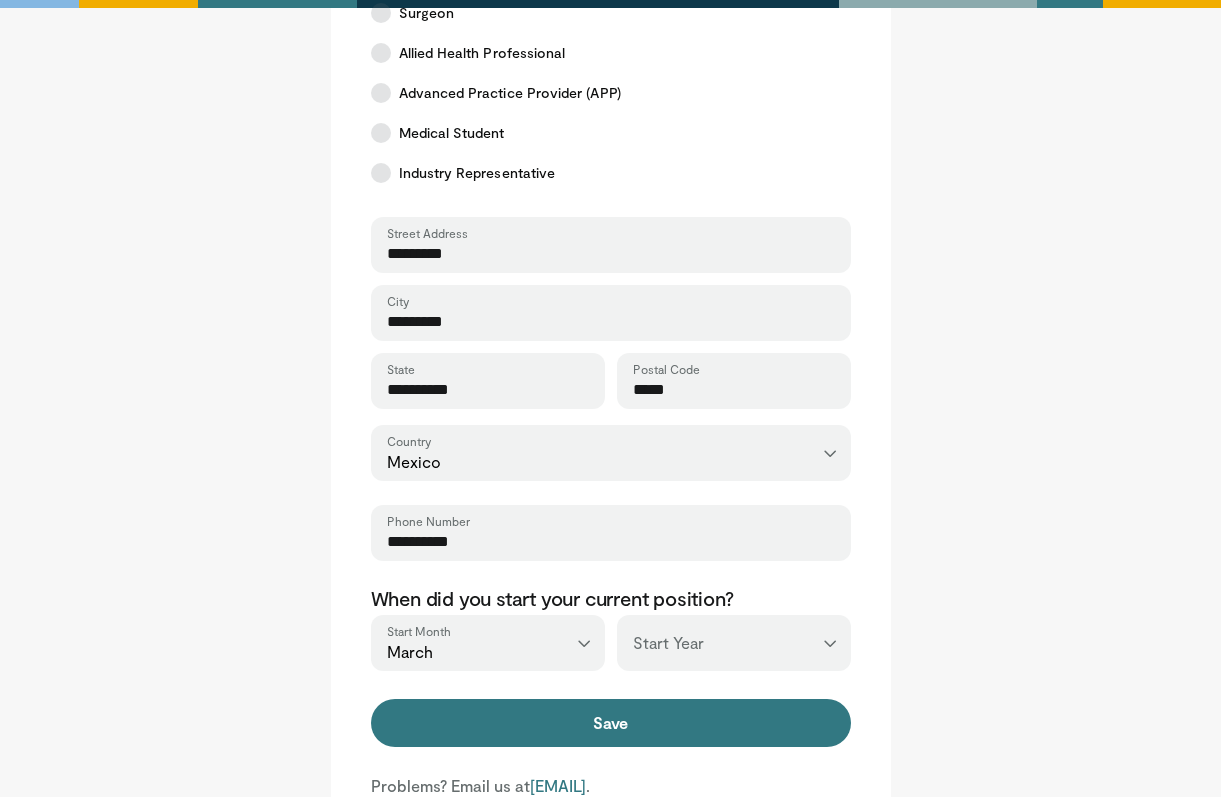 click on "***
****
****
****
****
****
****
****
****
****
****
****
****
****
****
****
****
****
****
****
****
****
****
****
****
****
****
****
****
**** **** **** **** ****" at bounding box center (734, 643) 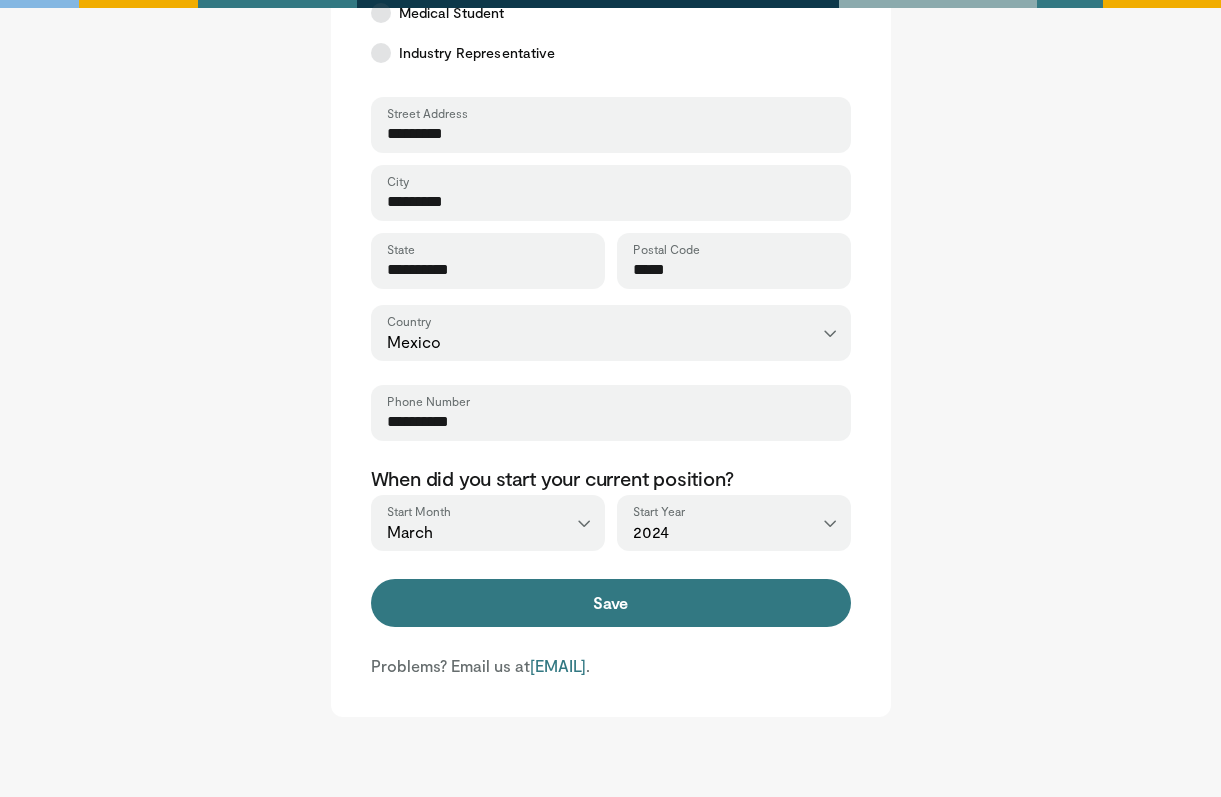scroll, scrollTop: 688, scrollLeft: 0, axis: vertical 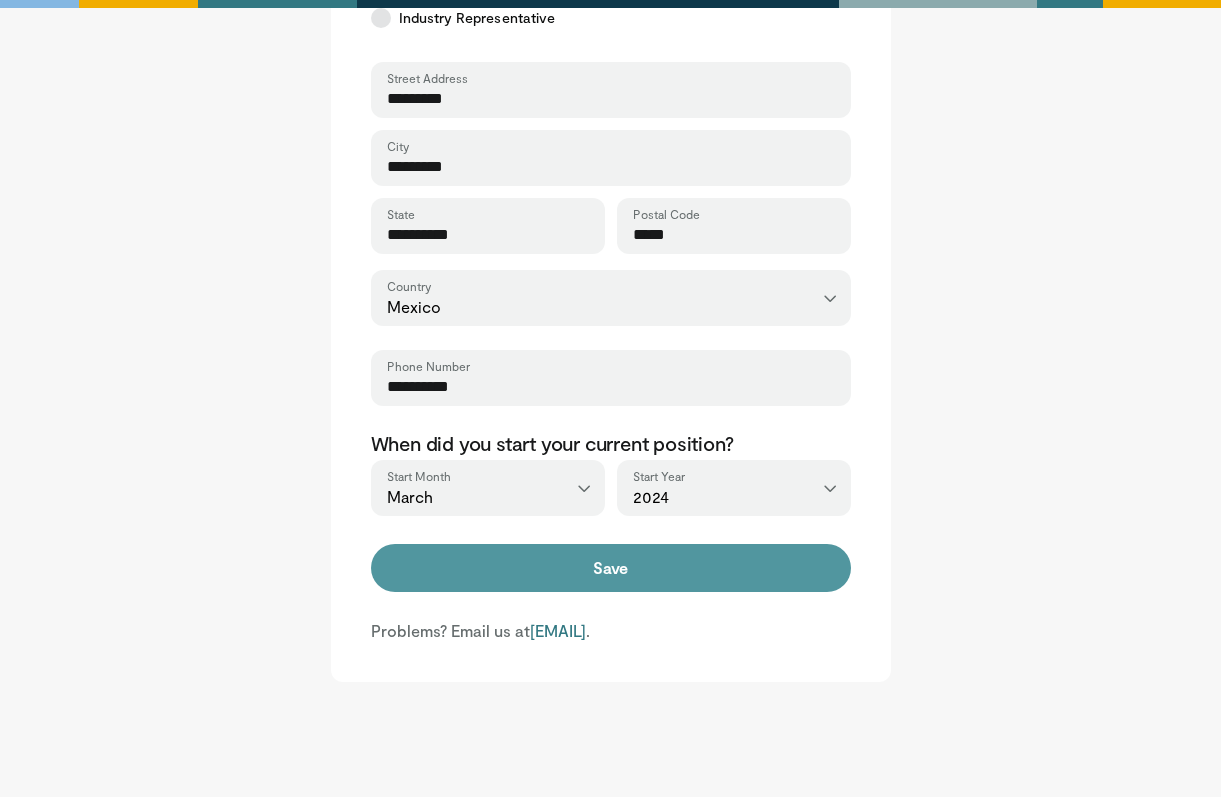 click on "Save" at bounding box center (611, 568) 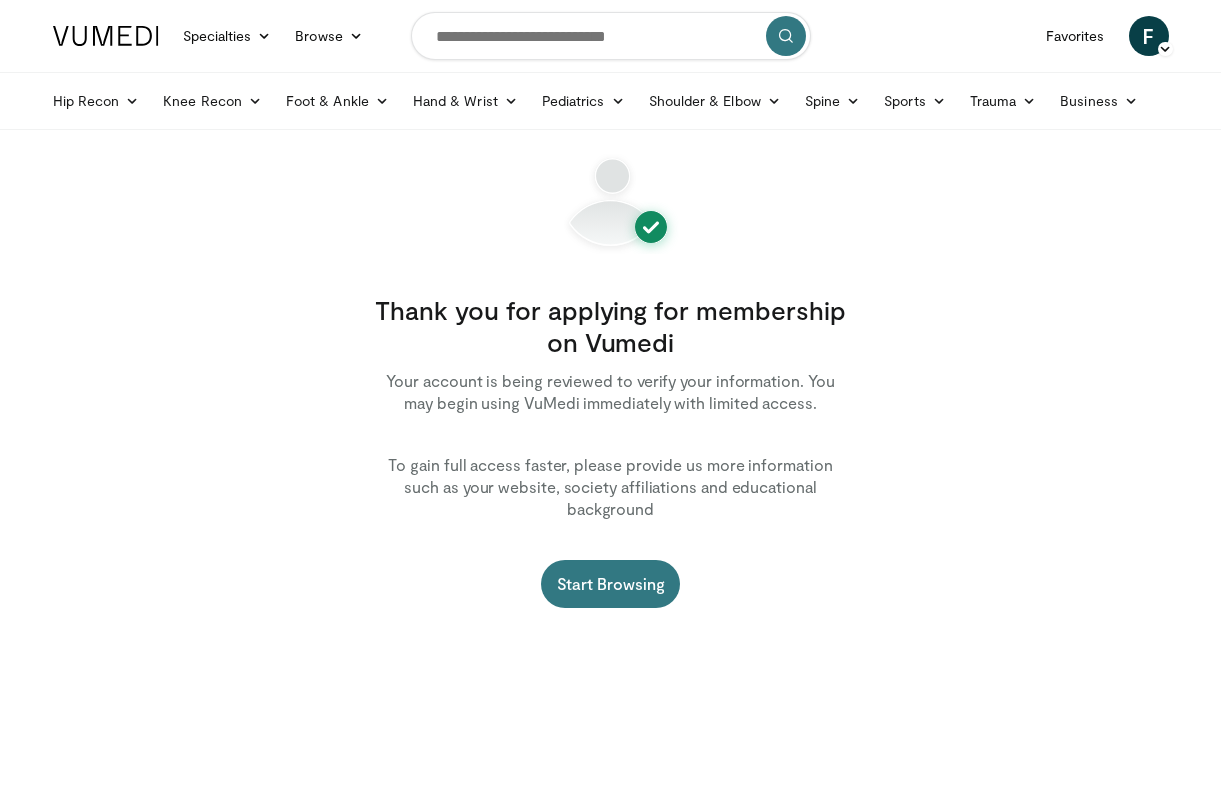 scroll, scrollTop: 0, scrollLeft: 0, axis: both 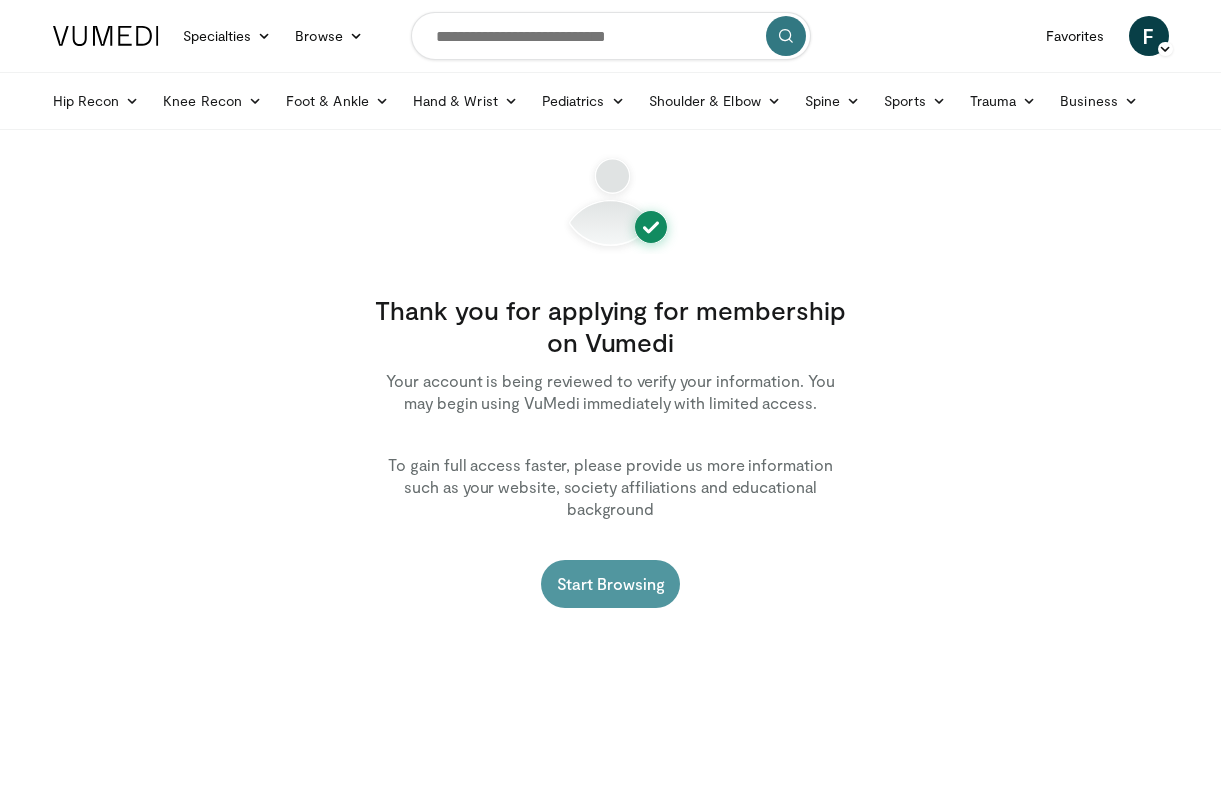 click on "Start Browsing" at bounding box center [611, 584] 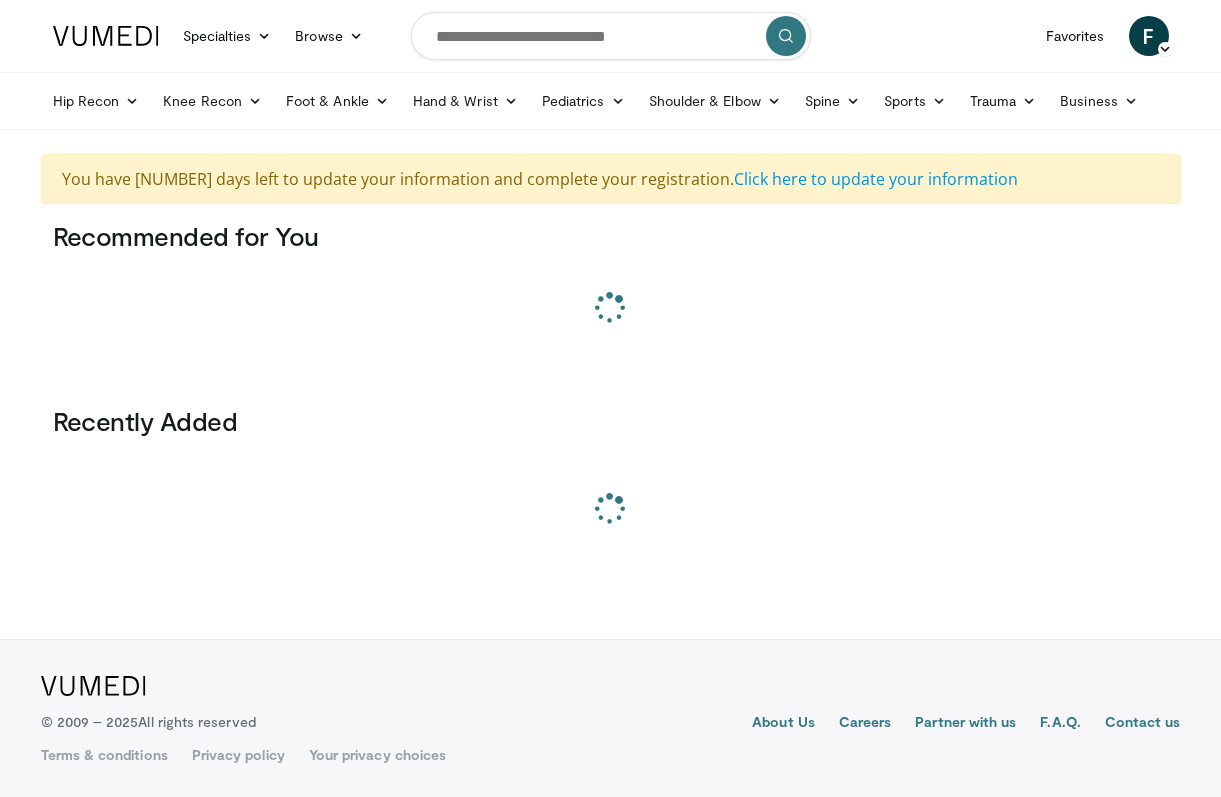scroll, scrollTop: 0, scrollLeft: 0, axis: both 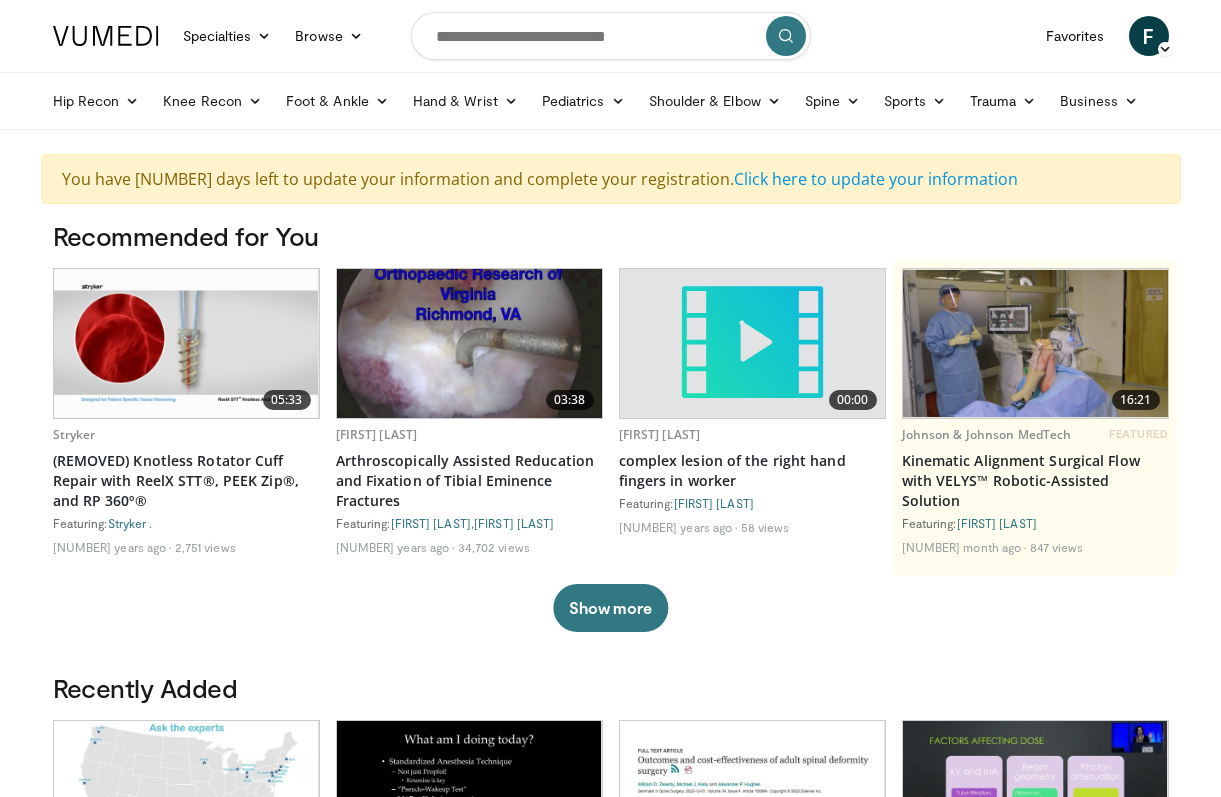 click at bounding box center [611, 36] 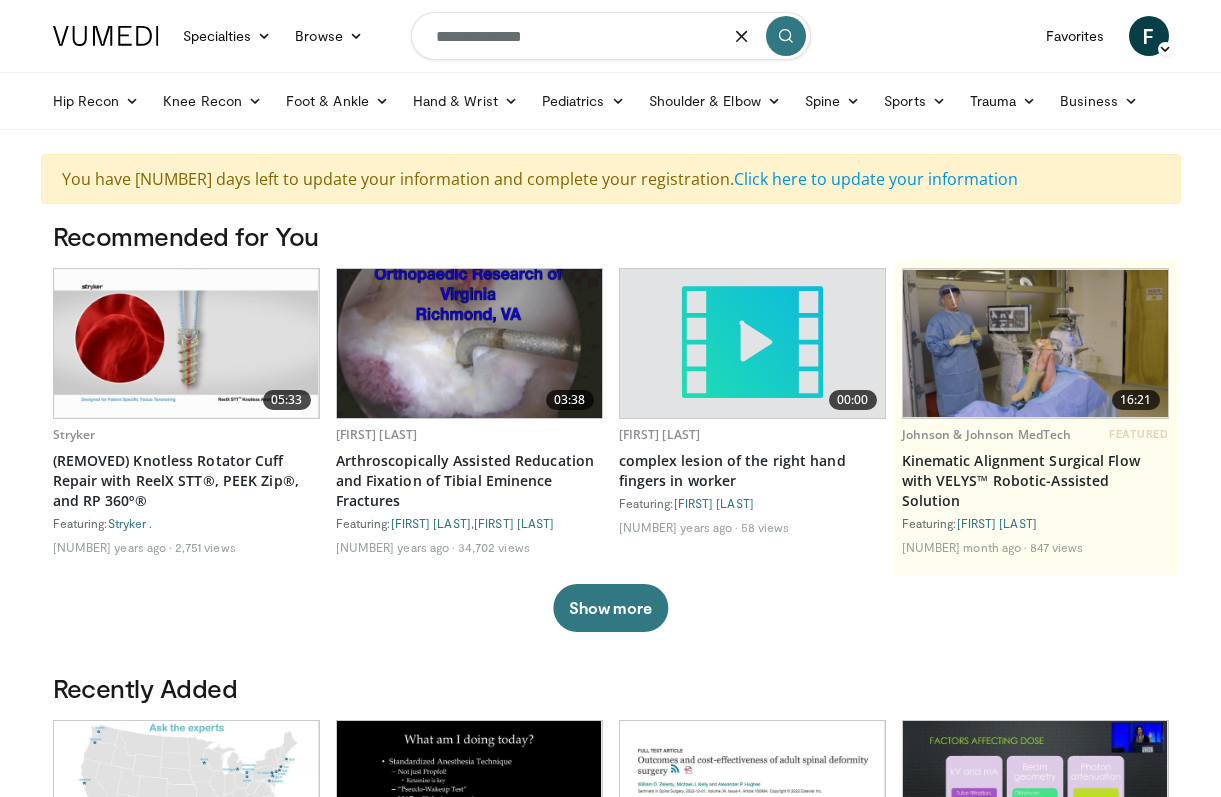 type on "**********" 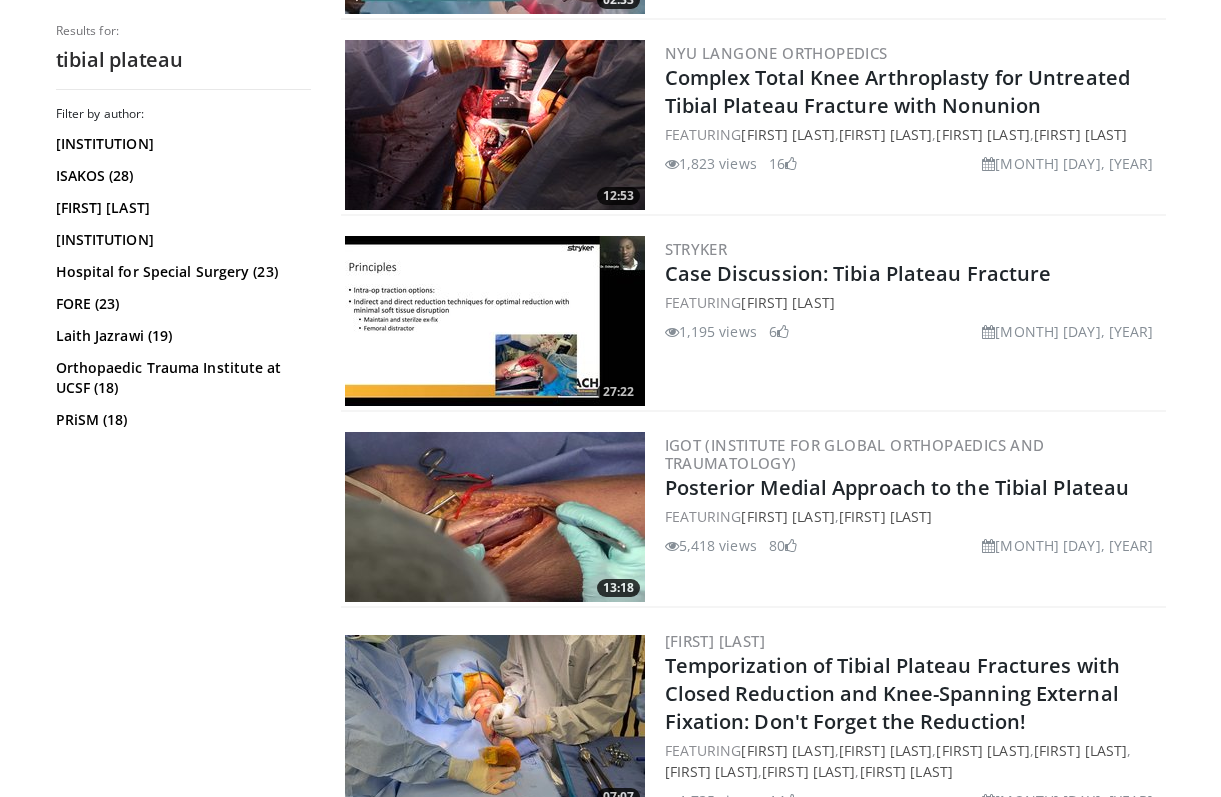 scroll, scrollTop: 1447, scrollLeft: 0, axis: vertical 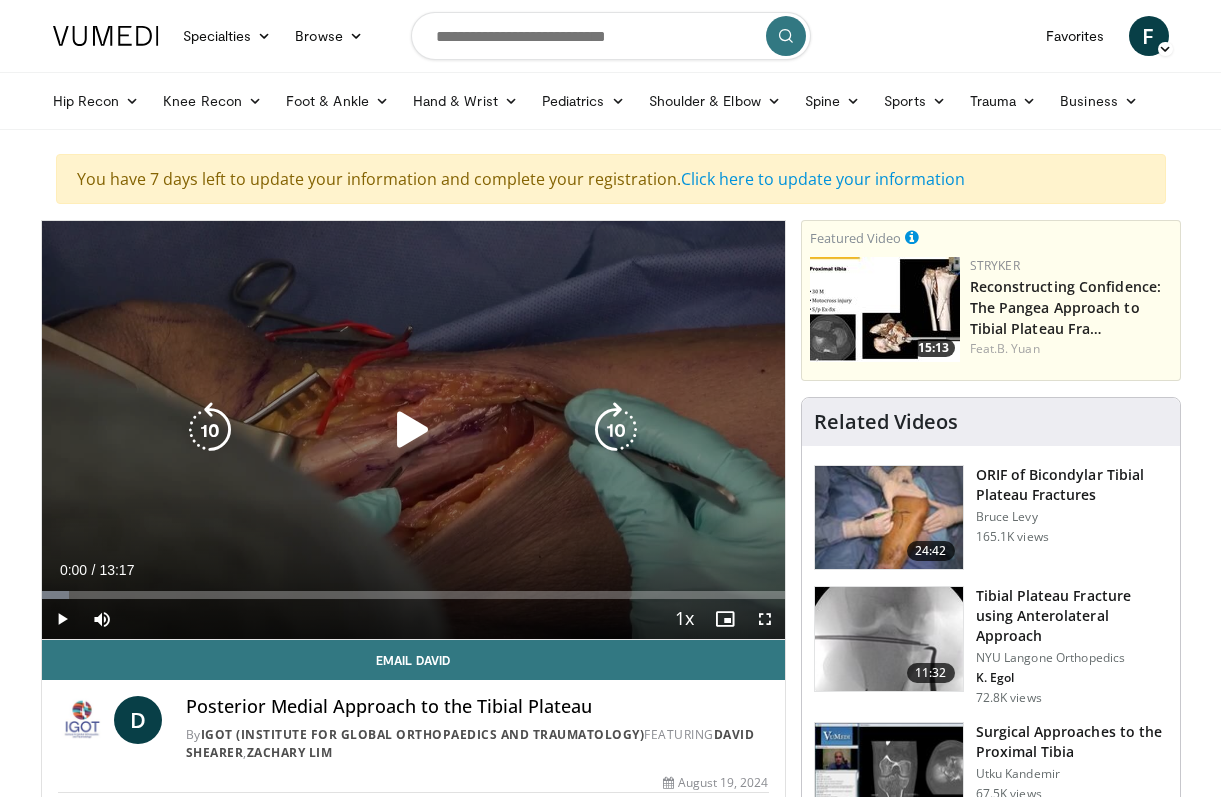 click at bounding box center [413, 430] 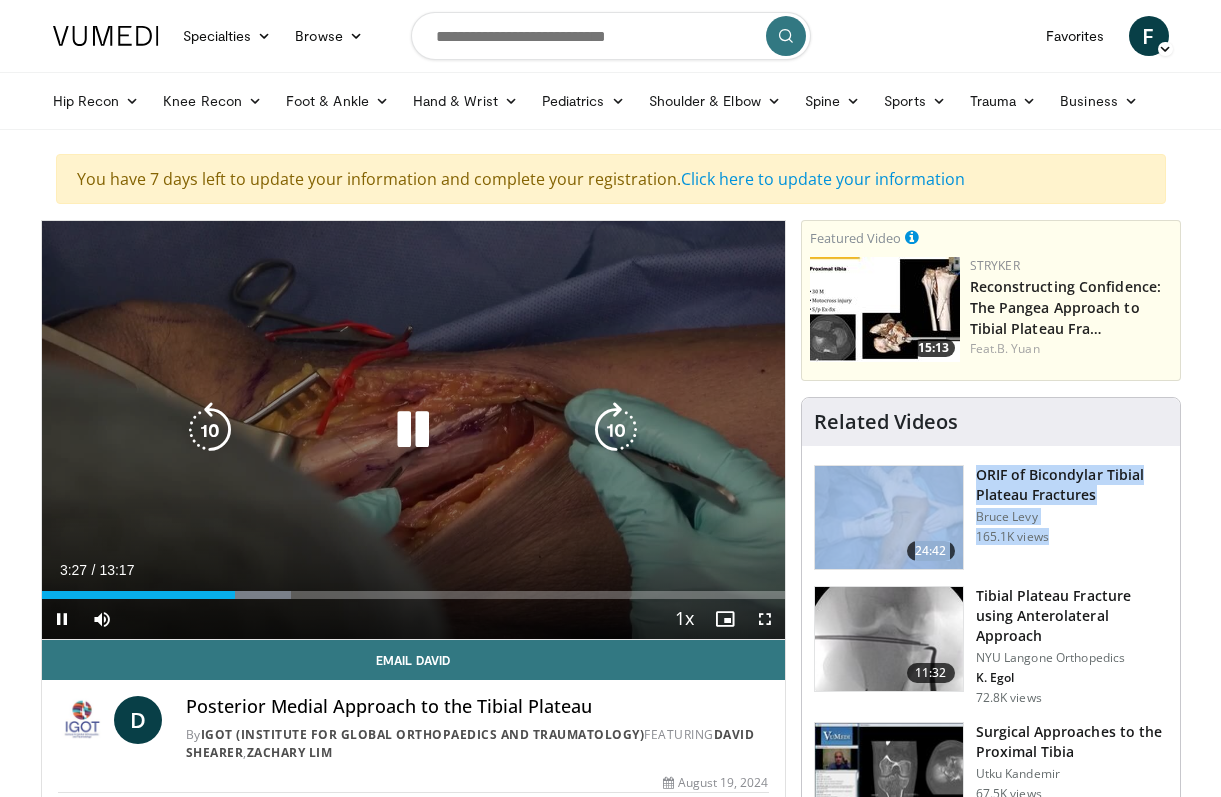click at bounding box center [413, 430] 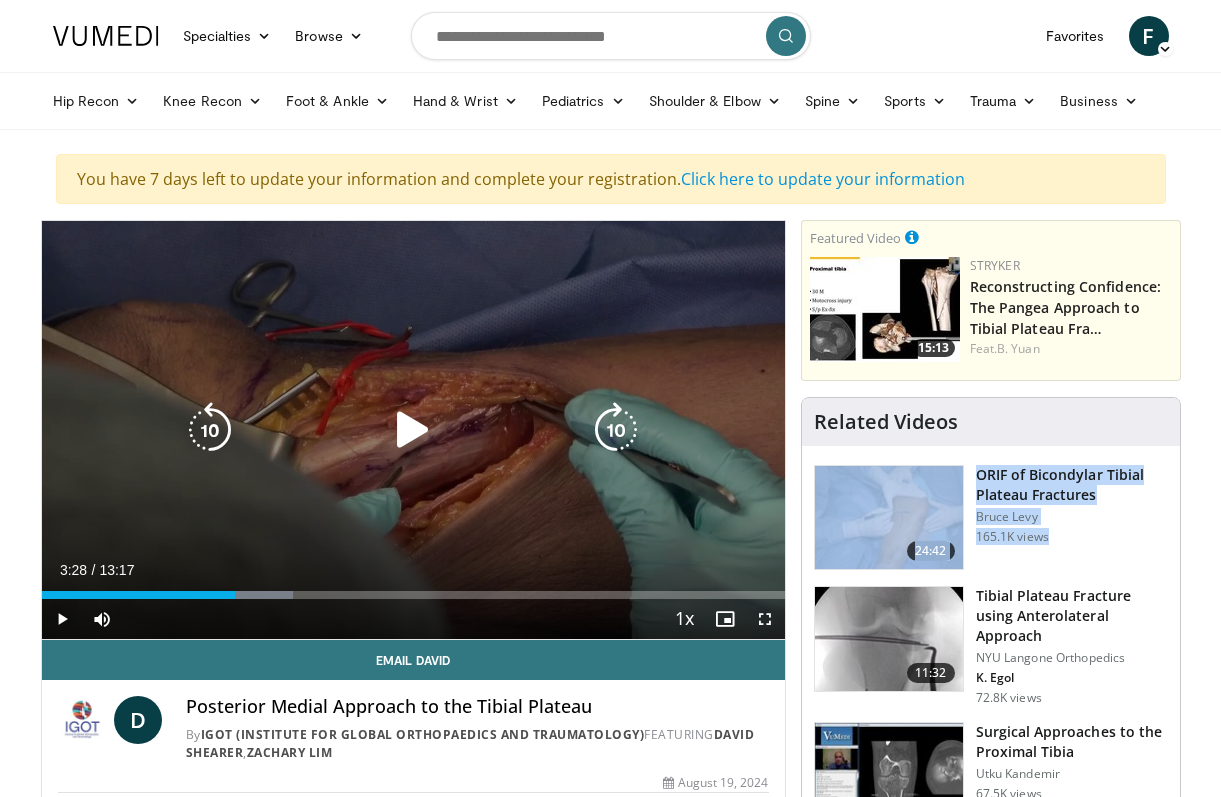 click at bounding box center (413, 430) 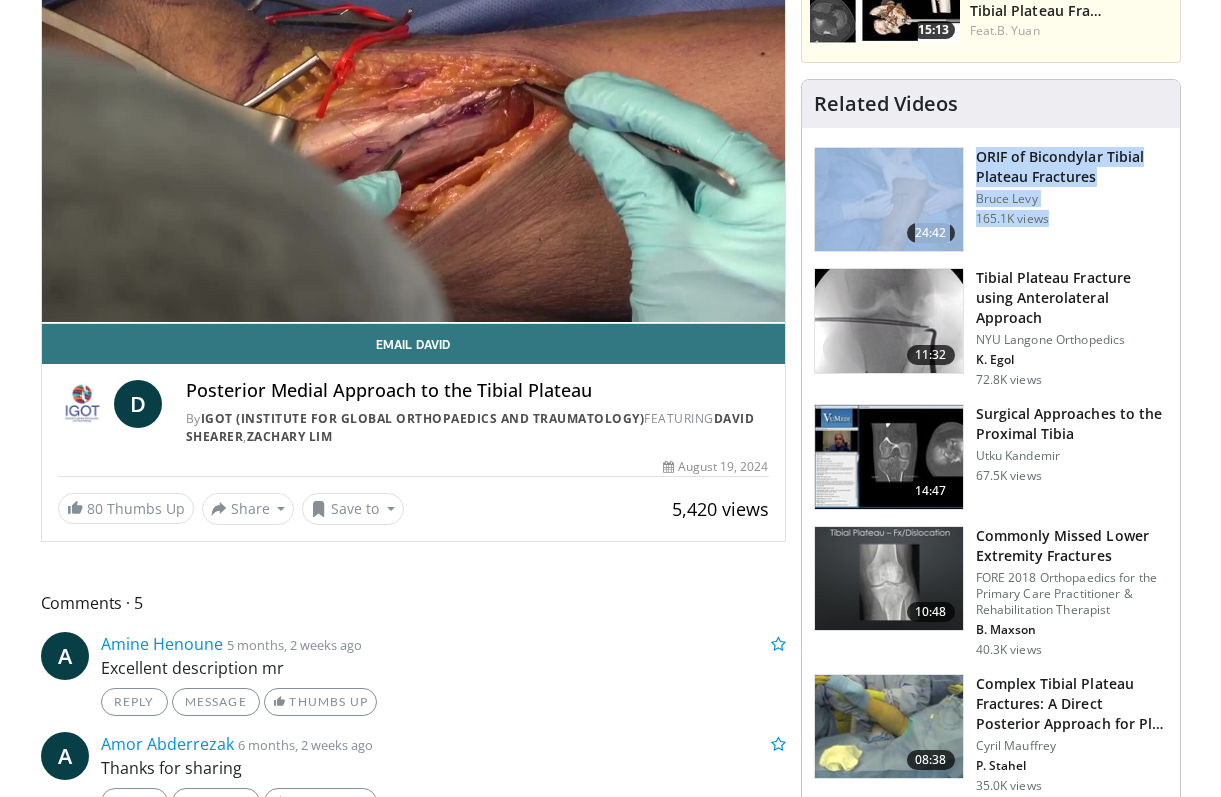 scroll, scrollTop: 0, scrollLeft: 0, axis: both 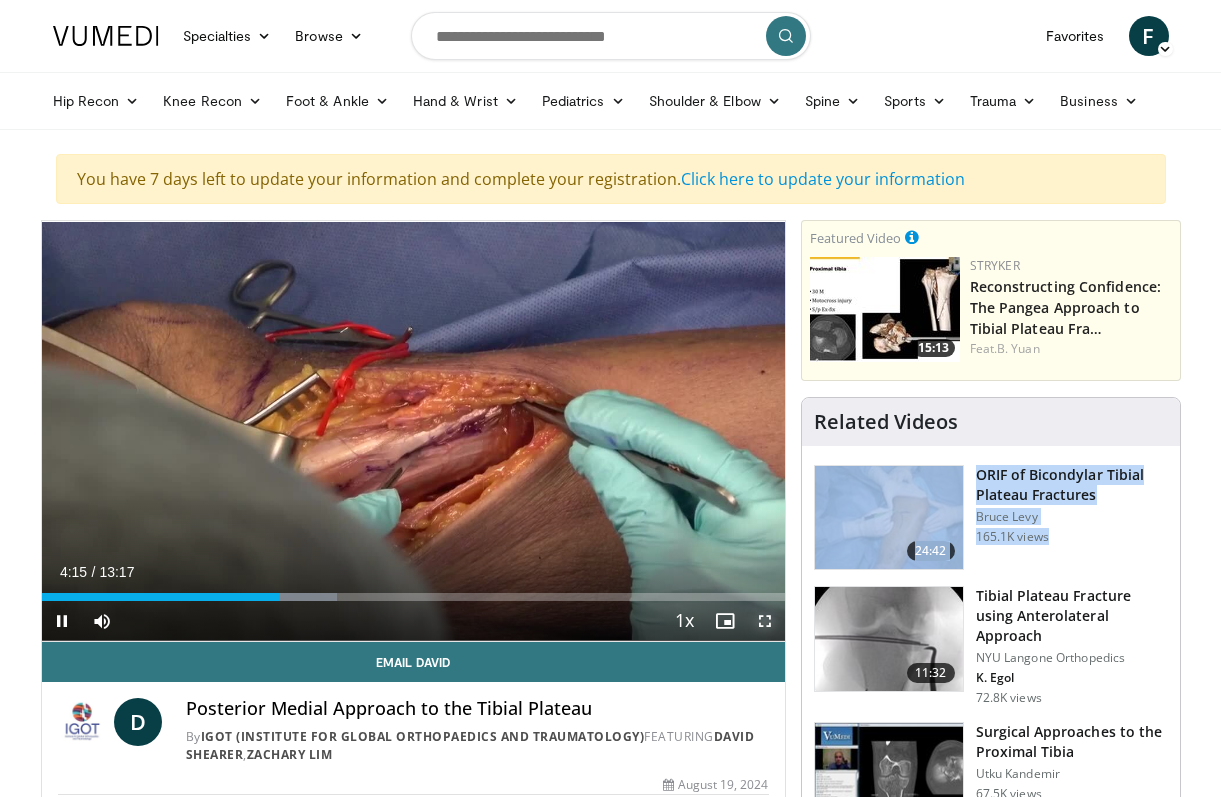 click at bounding box center (765, 621) 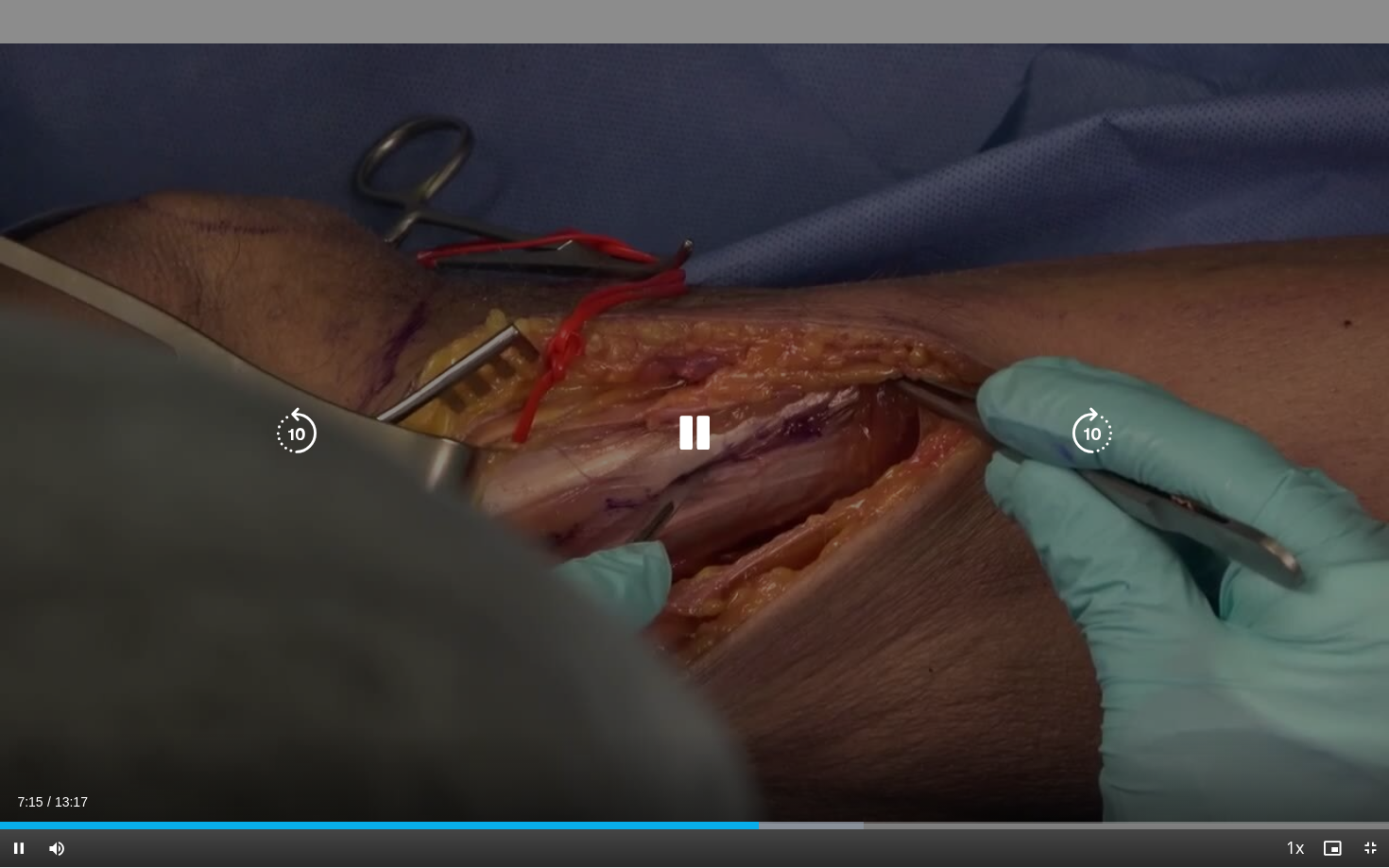 click at bounding box center [694, 434] 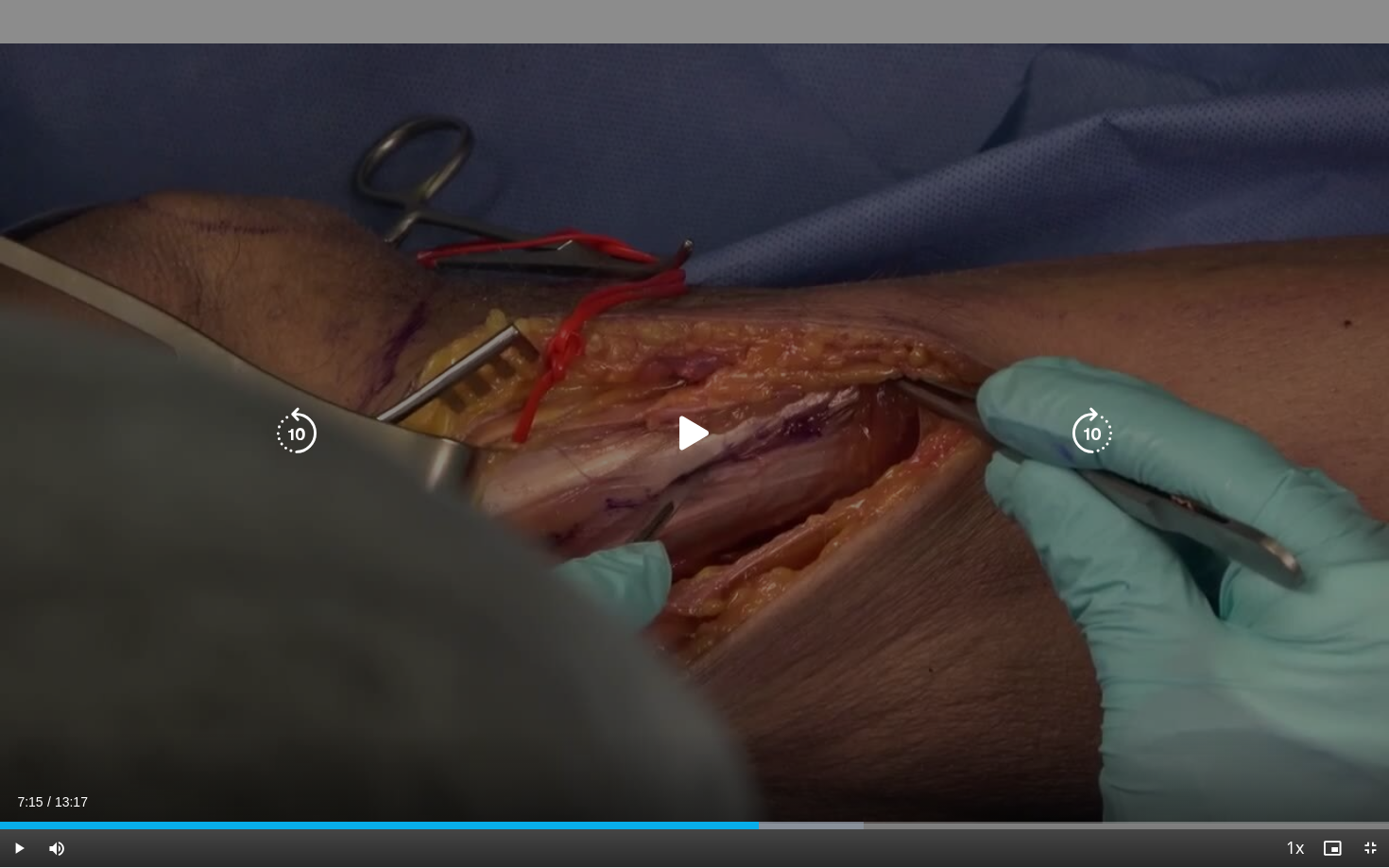 click at bounding box center [694, 434] 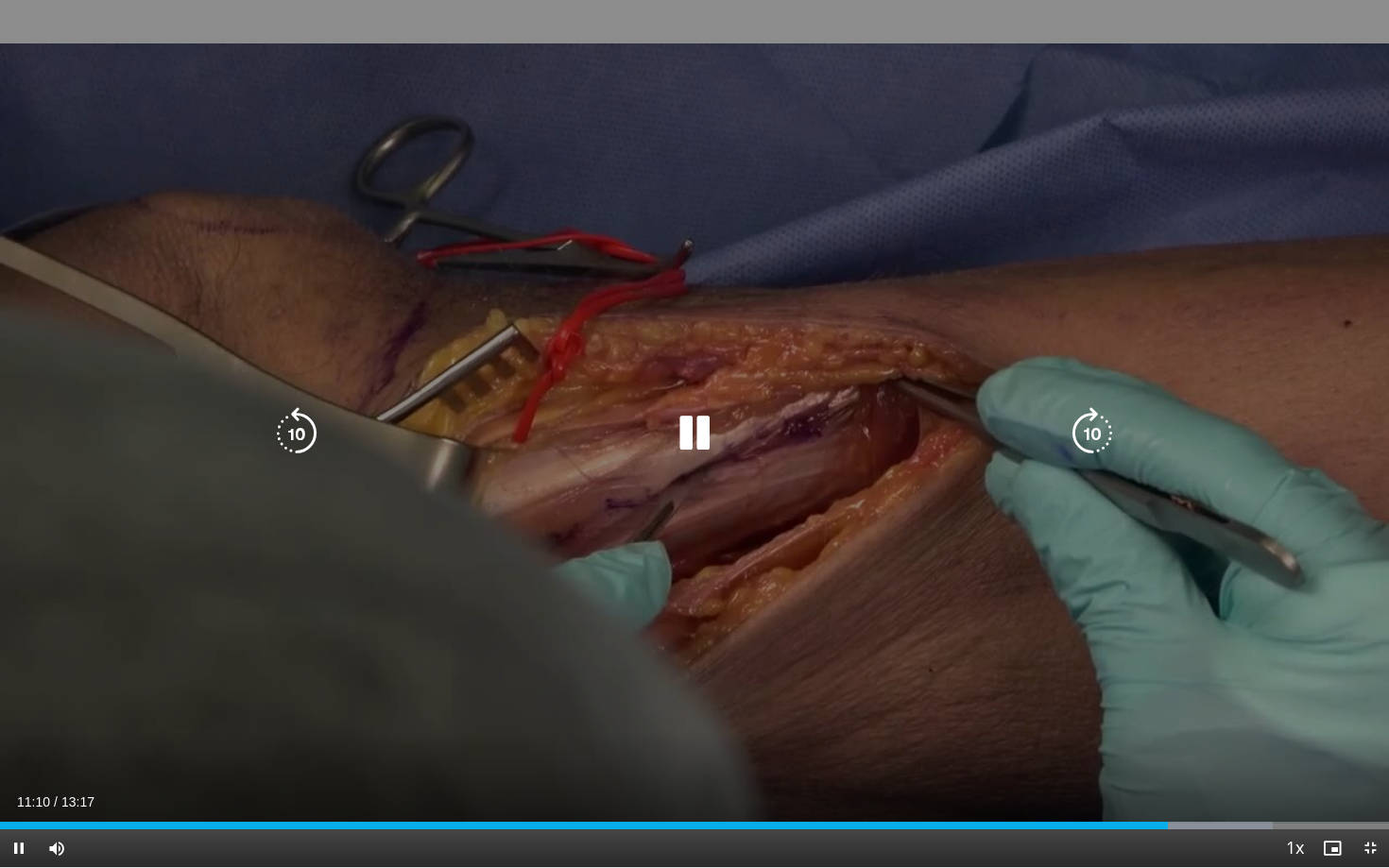click at bounding box center [297, 434] 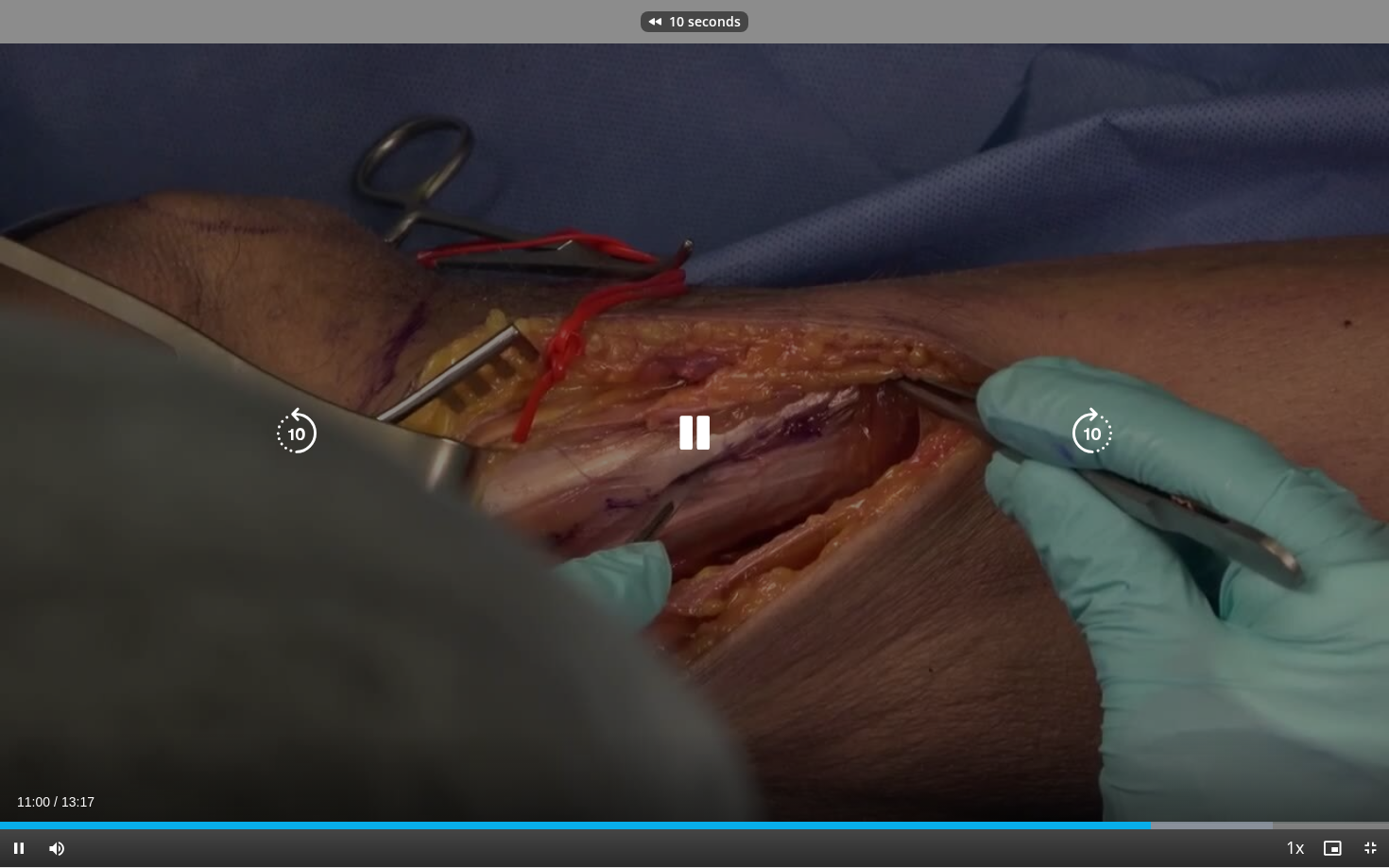 click at bounding box center [297, 434] 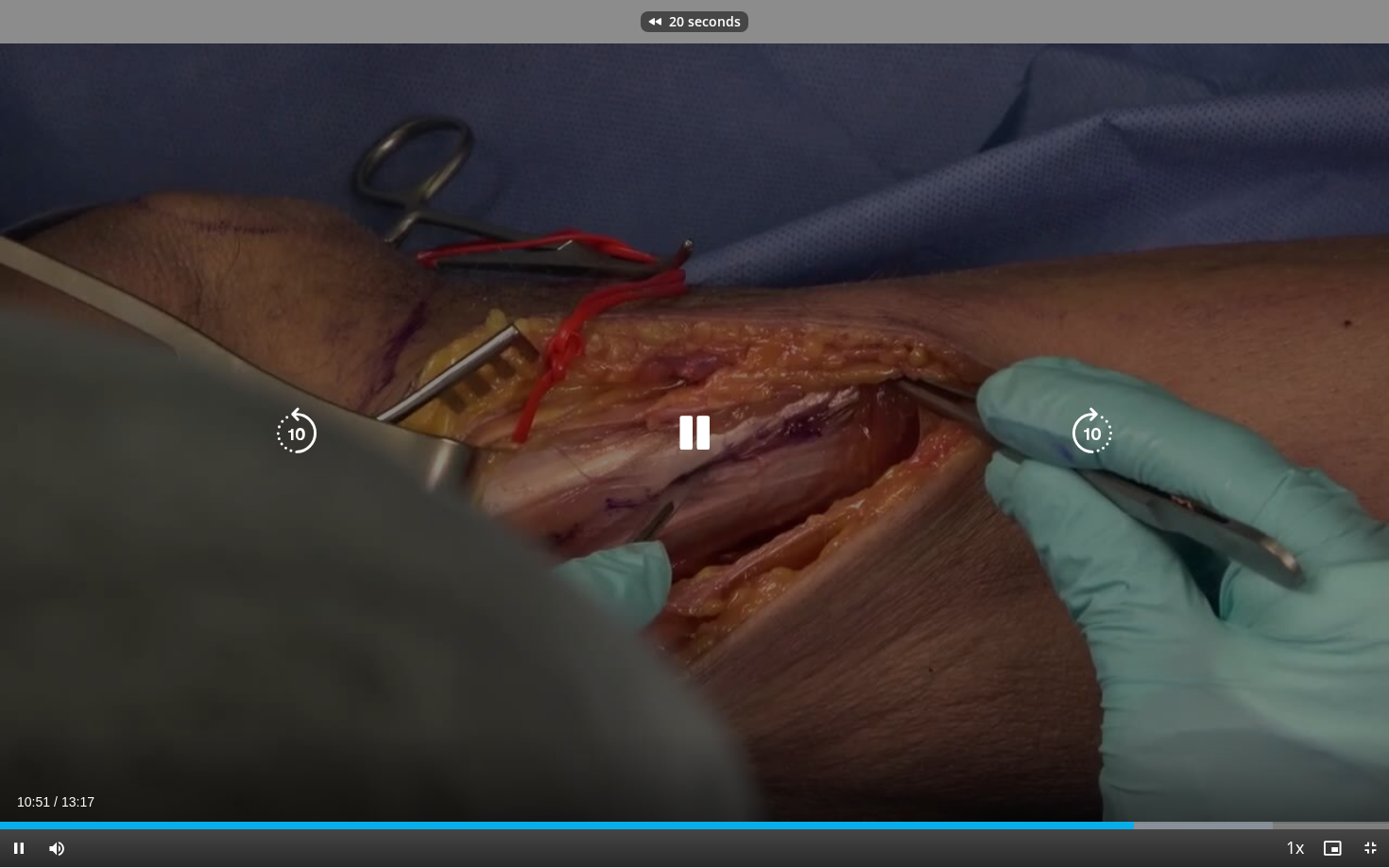 click at bounding box center (297, 434) 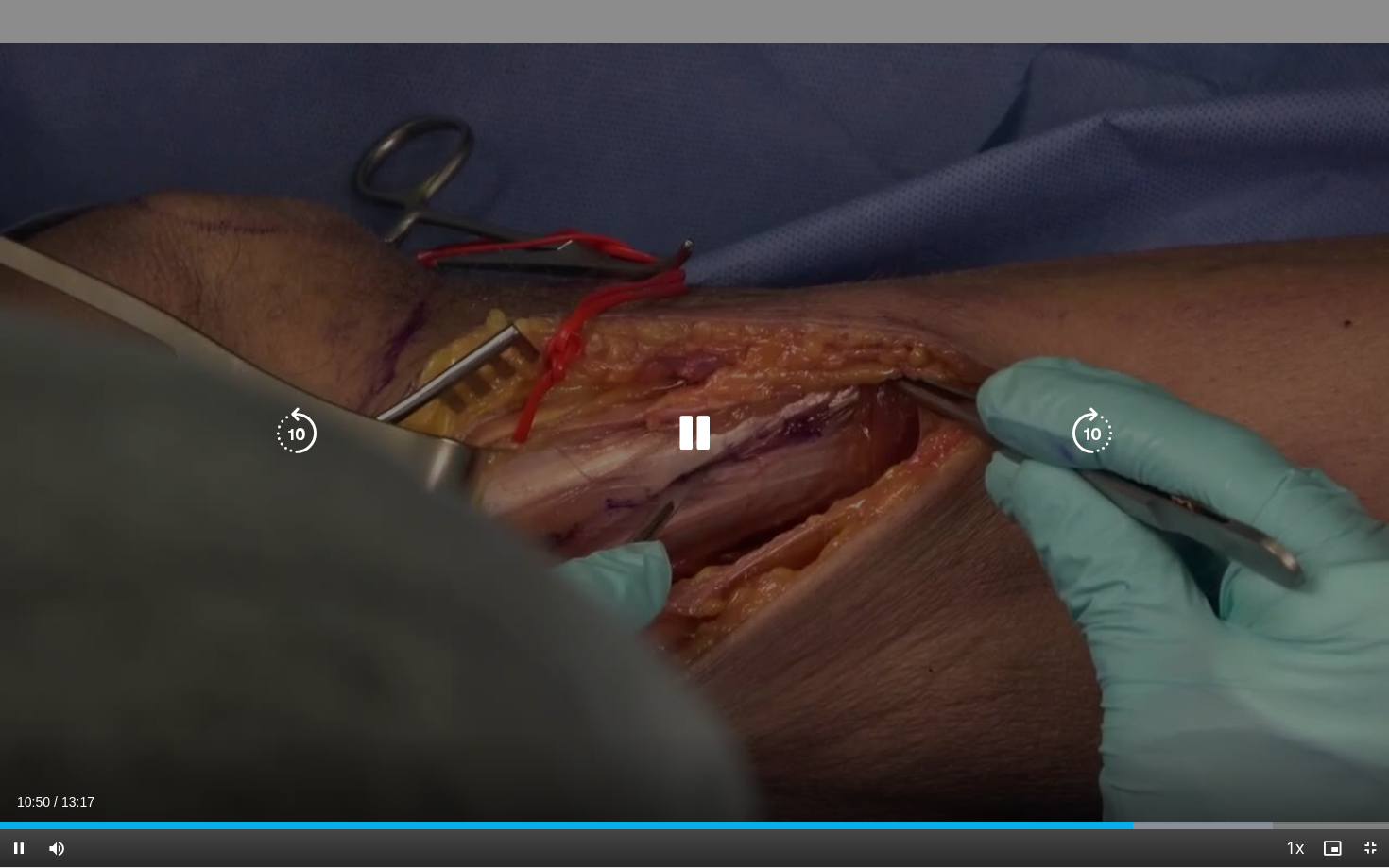 click at bounding box center [694, 434] 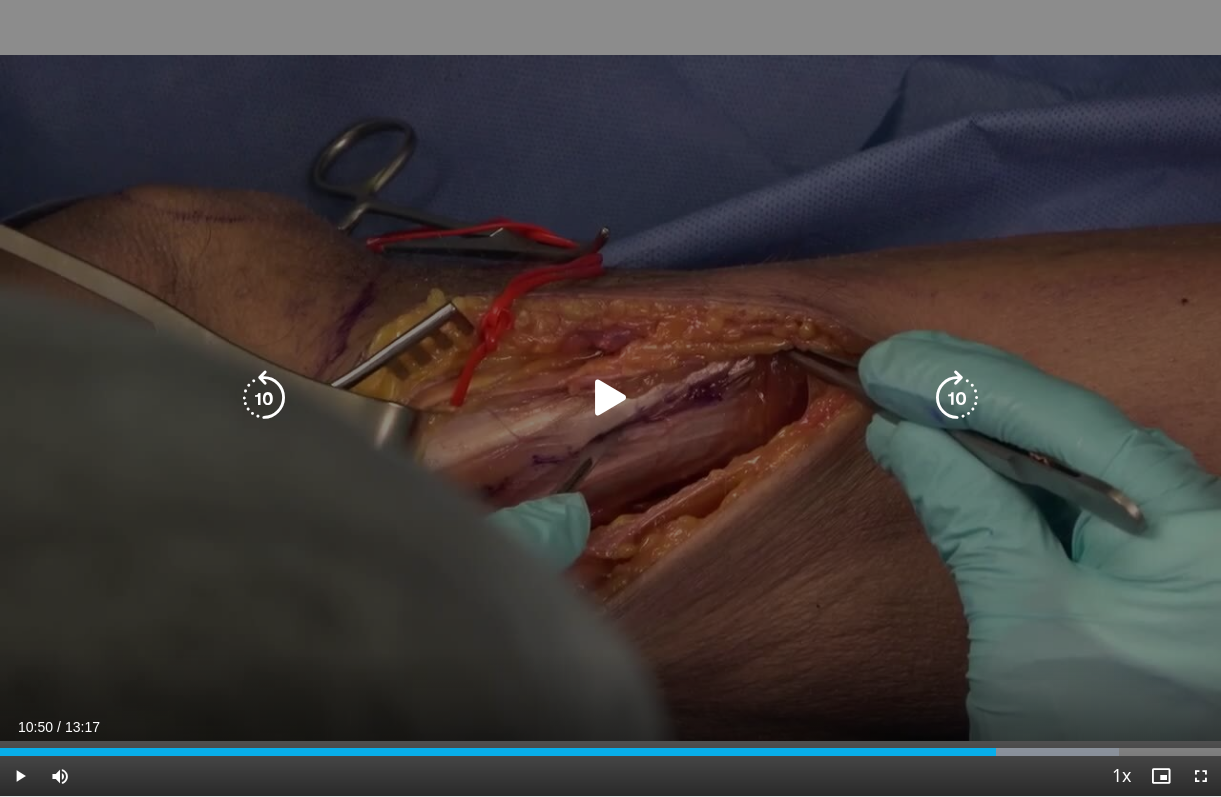type 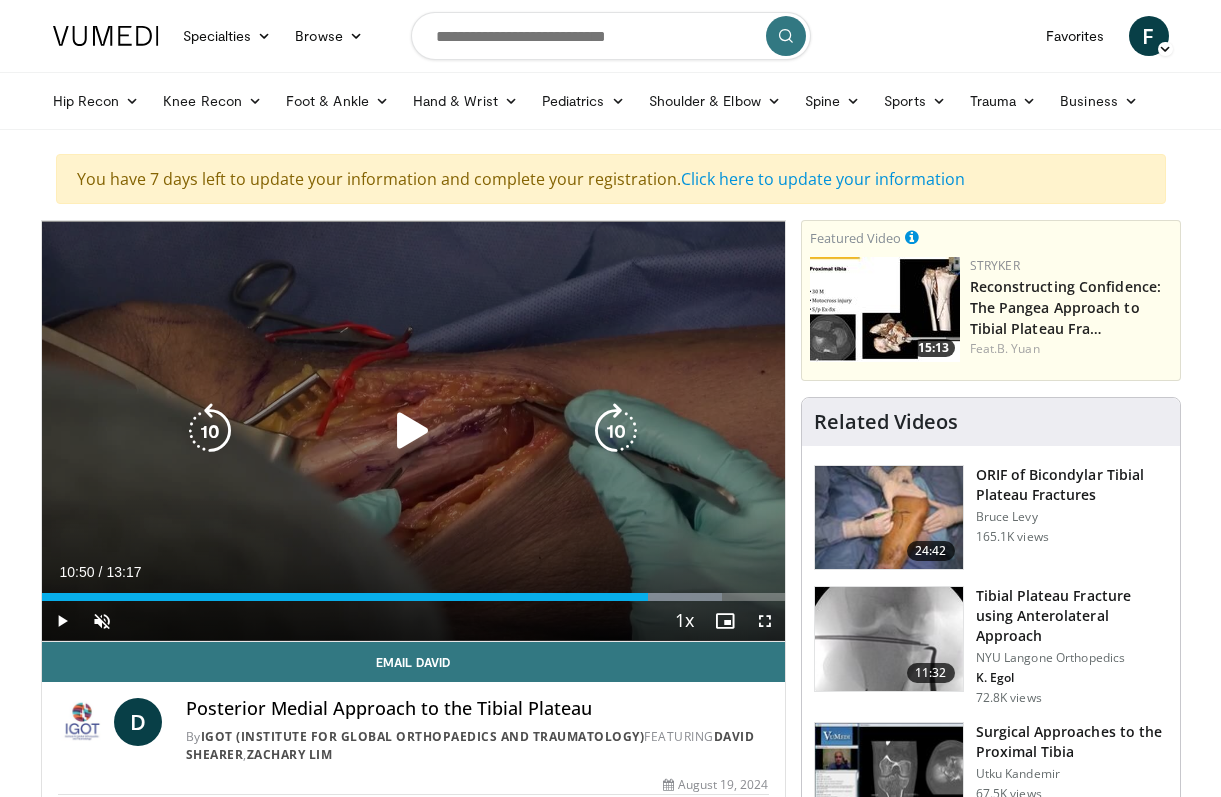 click at bounding box center [413, 431] 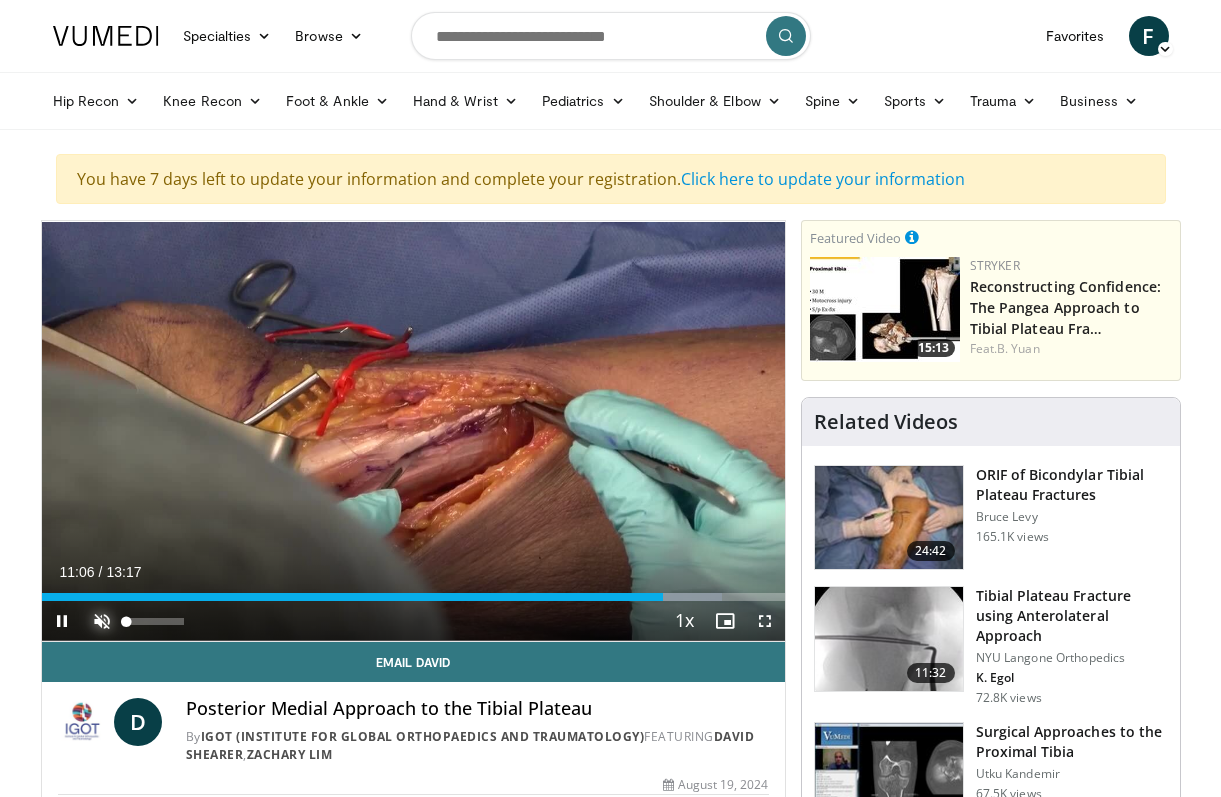 click at bounding box center [102, 621] 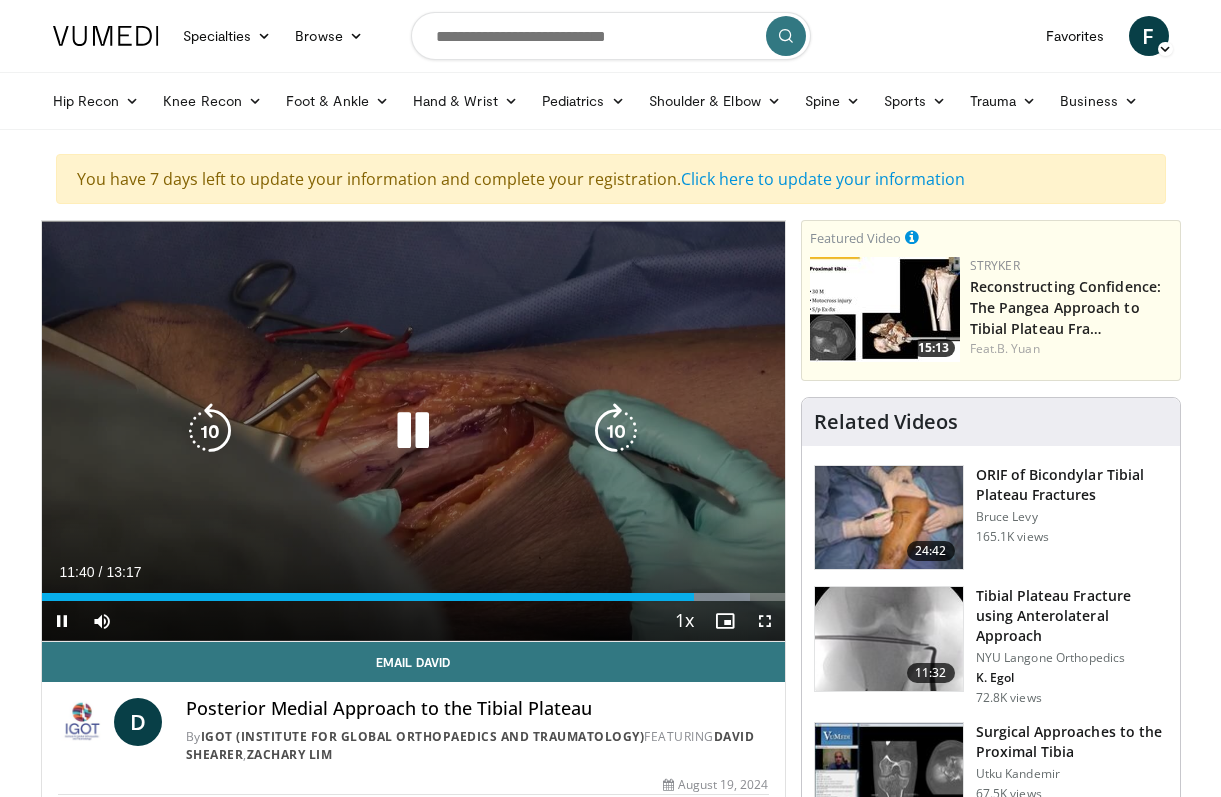 click at bounding box center [413, 431] 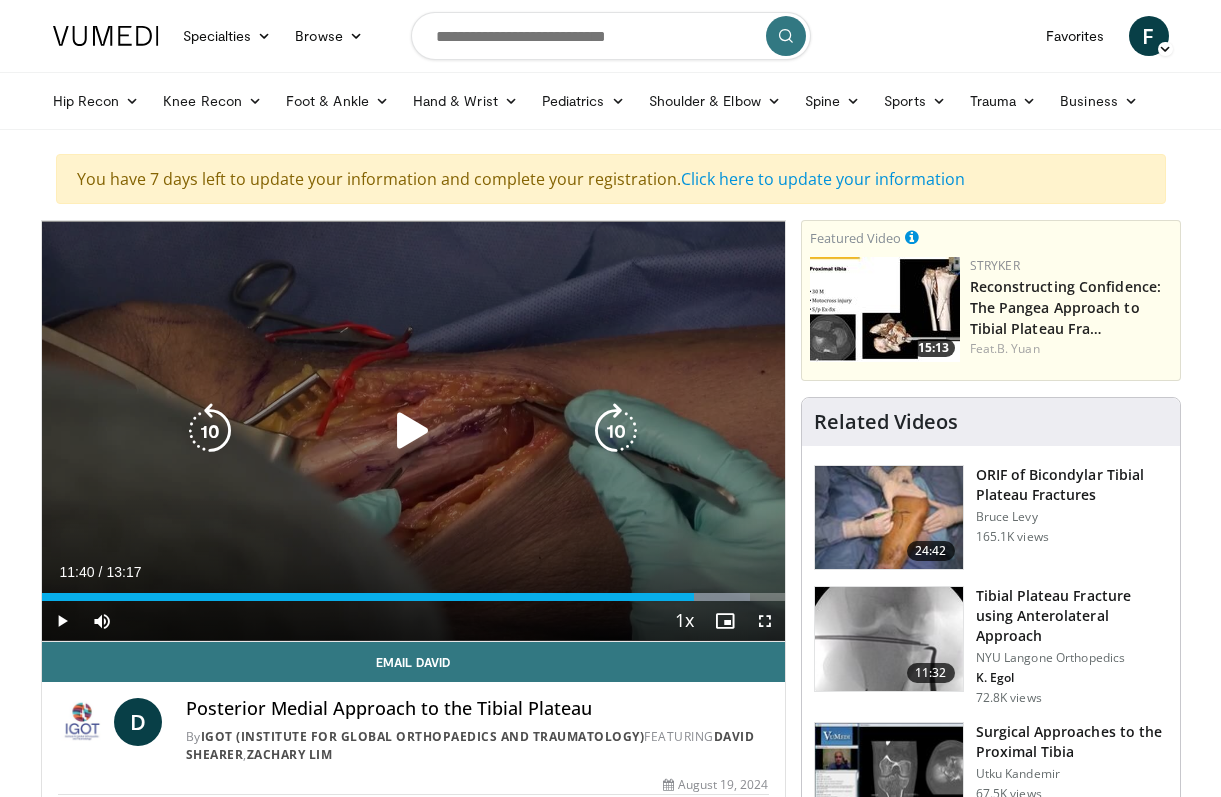 click at bounding box center (413, 431) 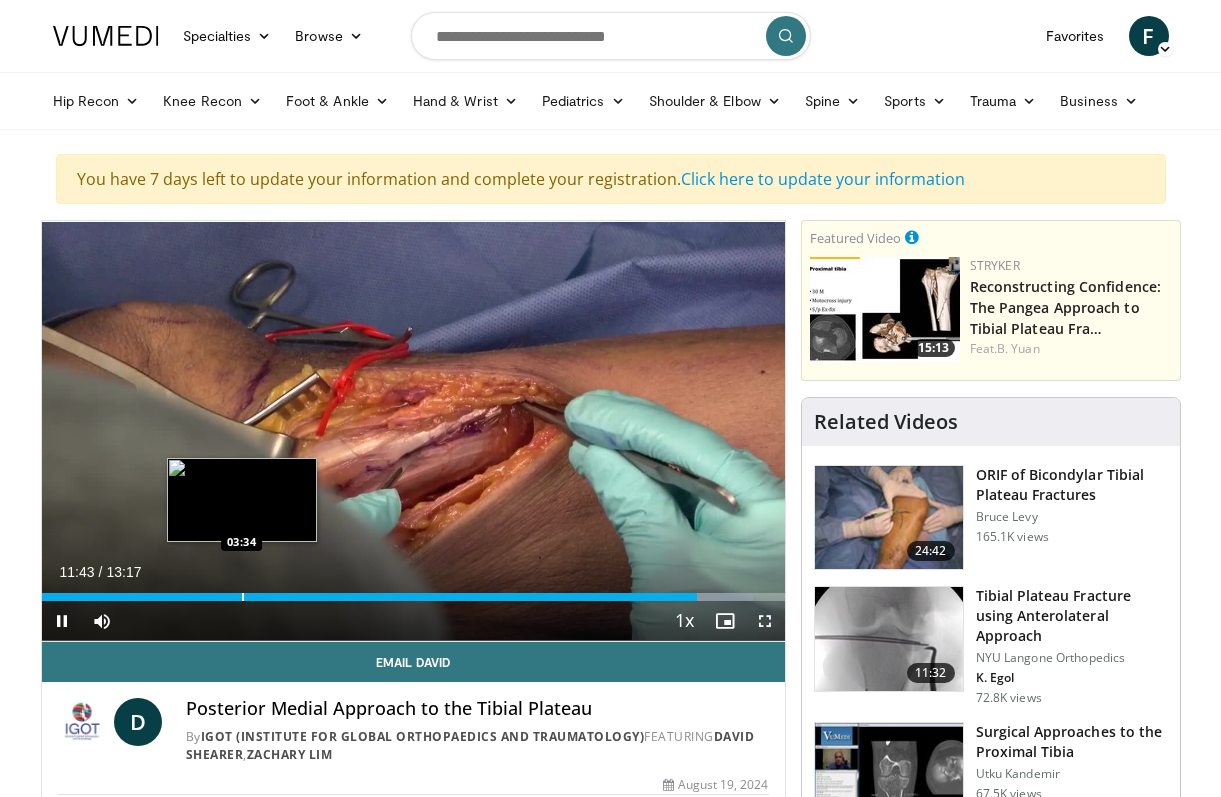 click at bounding box center [243, 597] 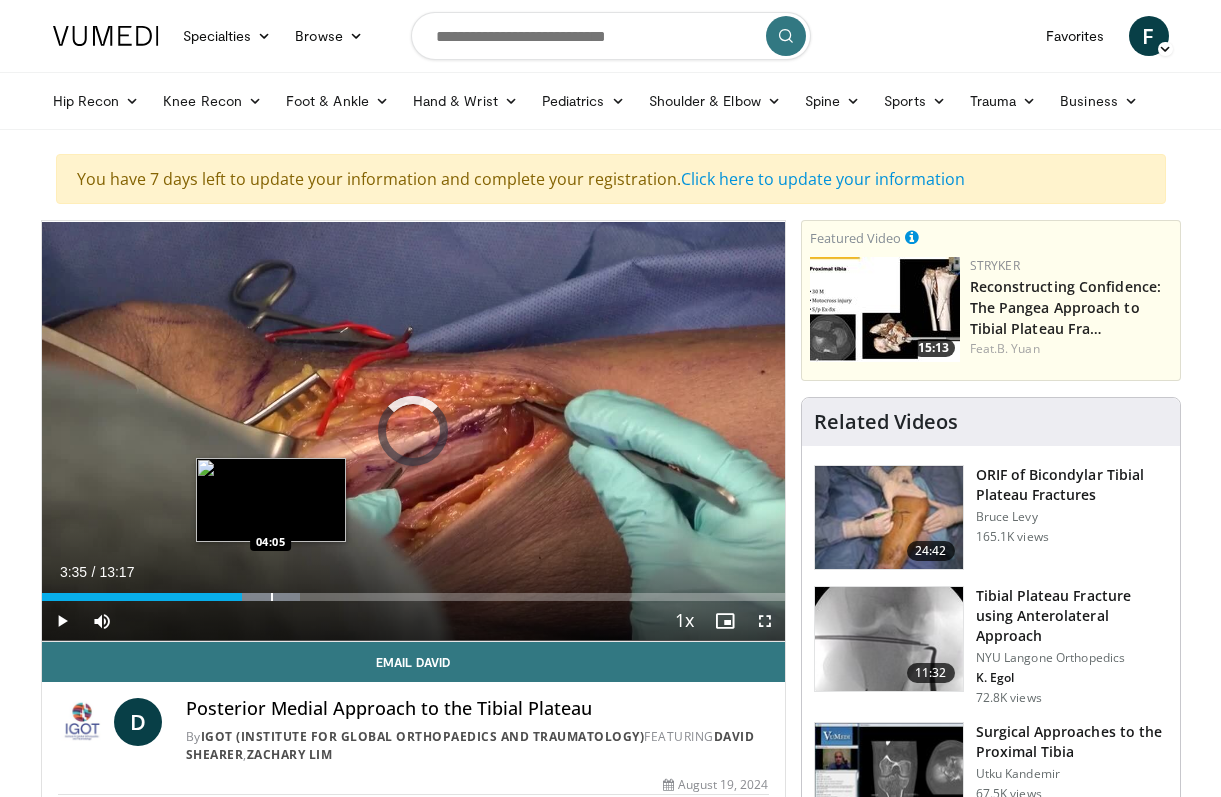 click on "Loaded :  34.81% 03:35 04:05" at bounding box center (413, 591) 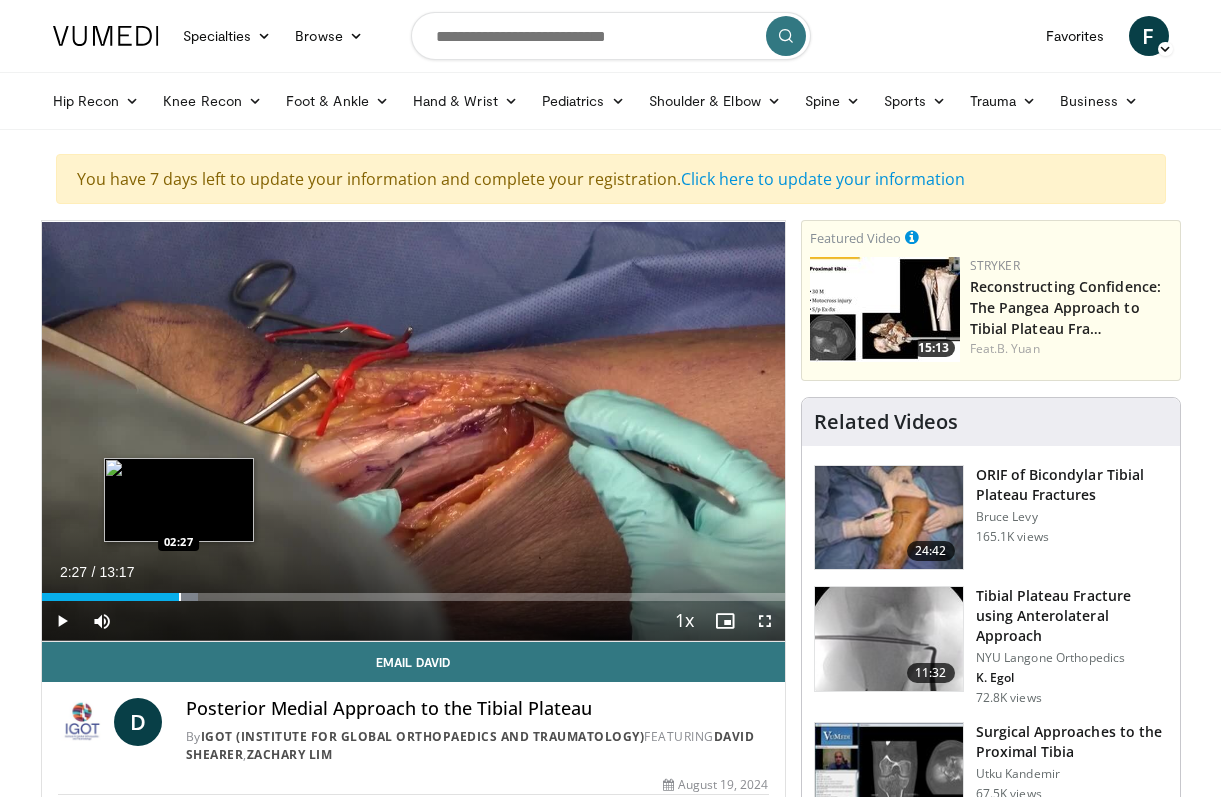 click at bounding box center [180, 597] 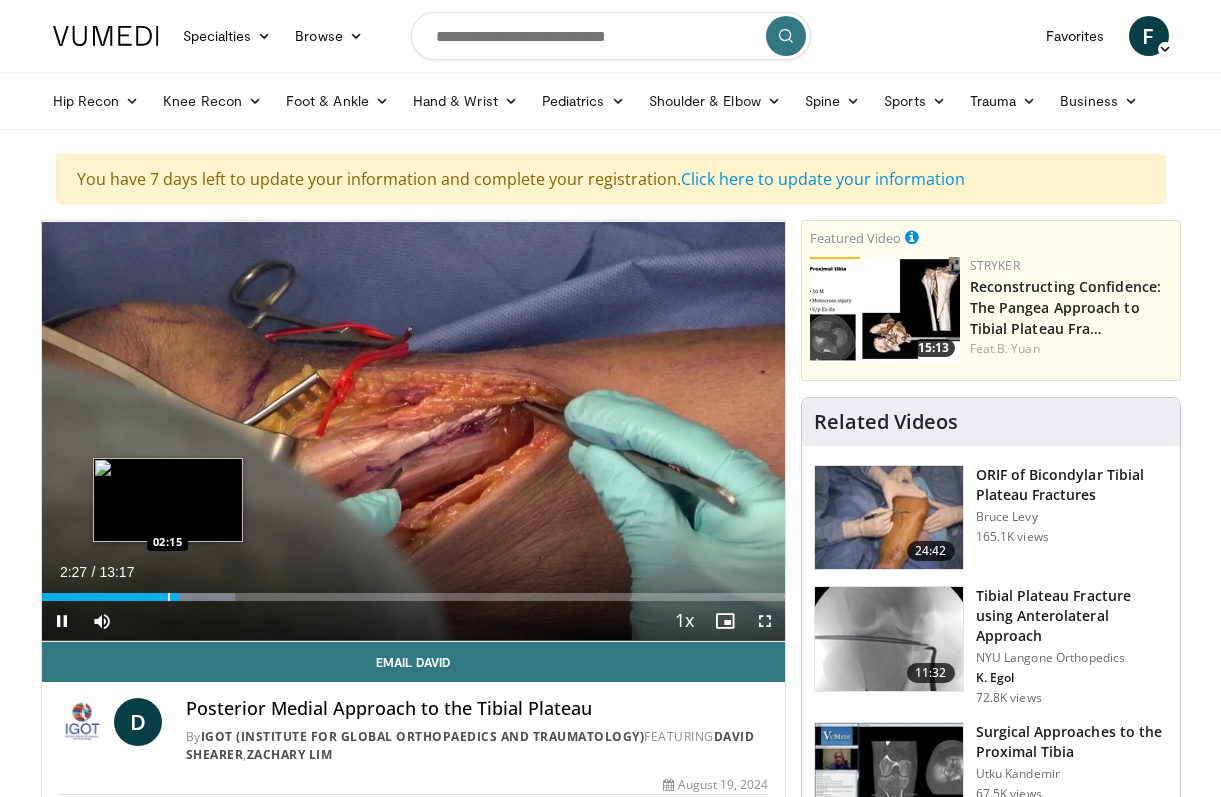click on "Loaded :  26.11% 02:27 02:15" at bounding box center (413, 597) 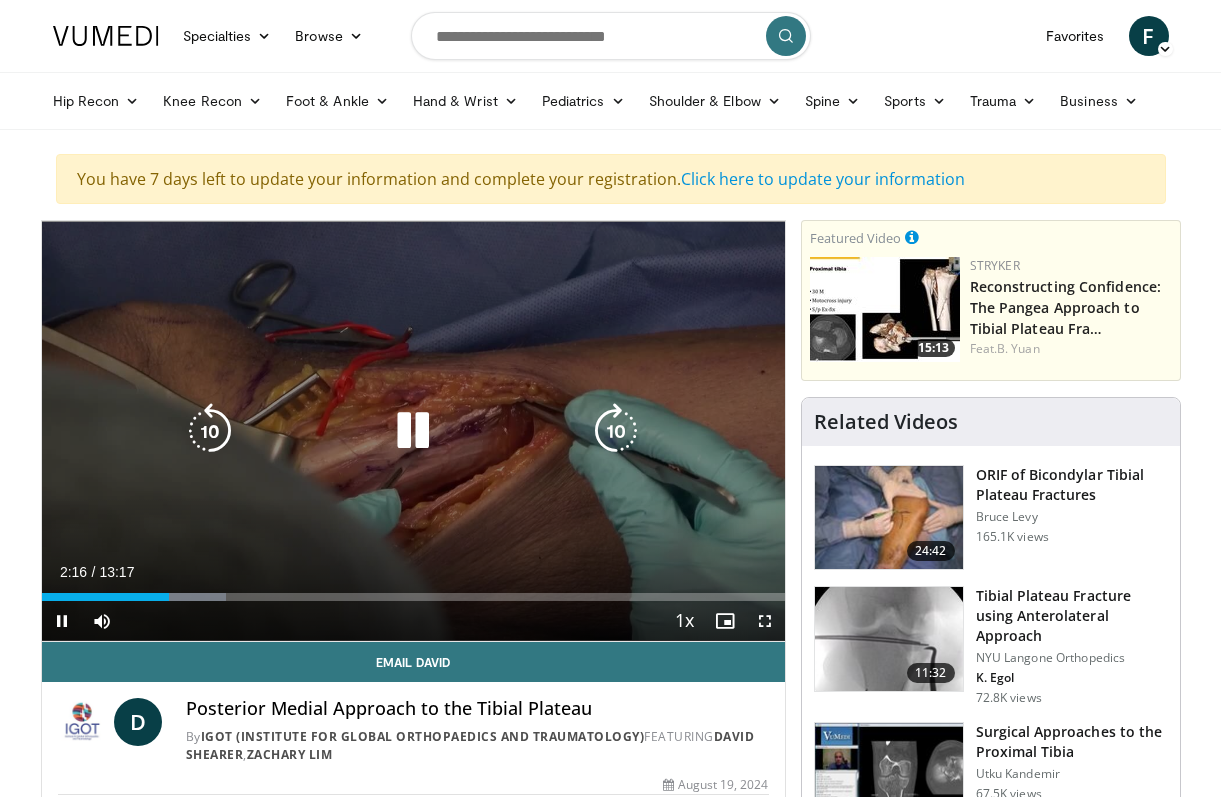 click at bounding box center [616, 431] 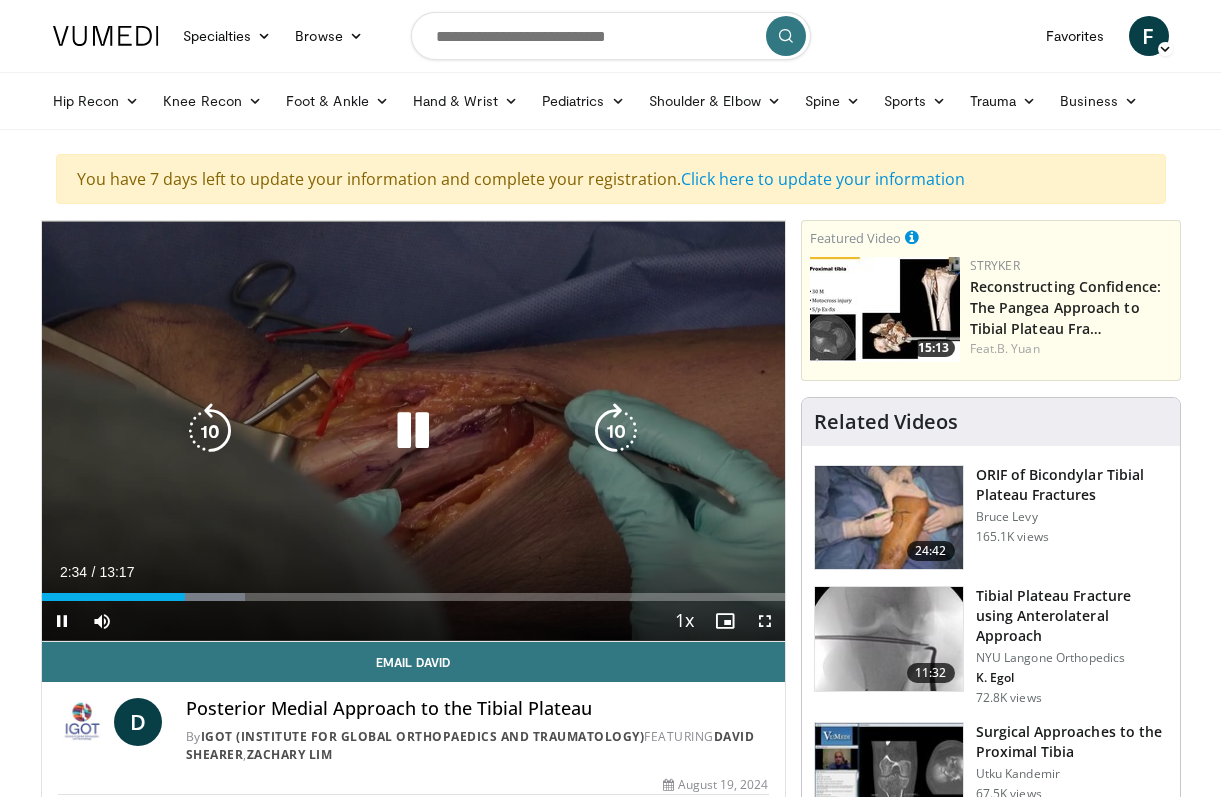 click at bounding box center [616, 431] 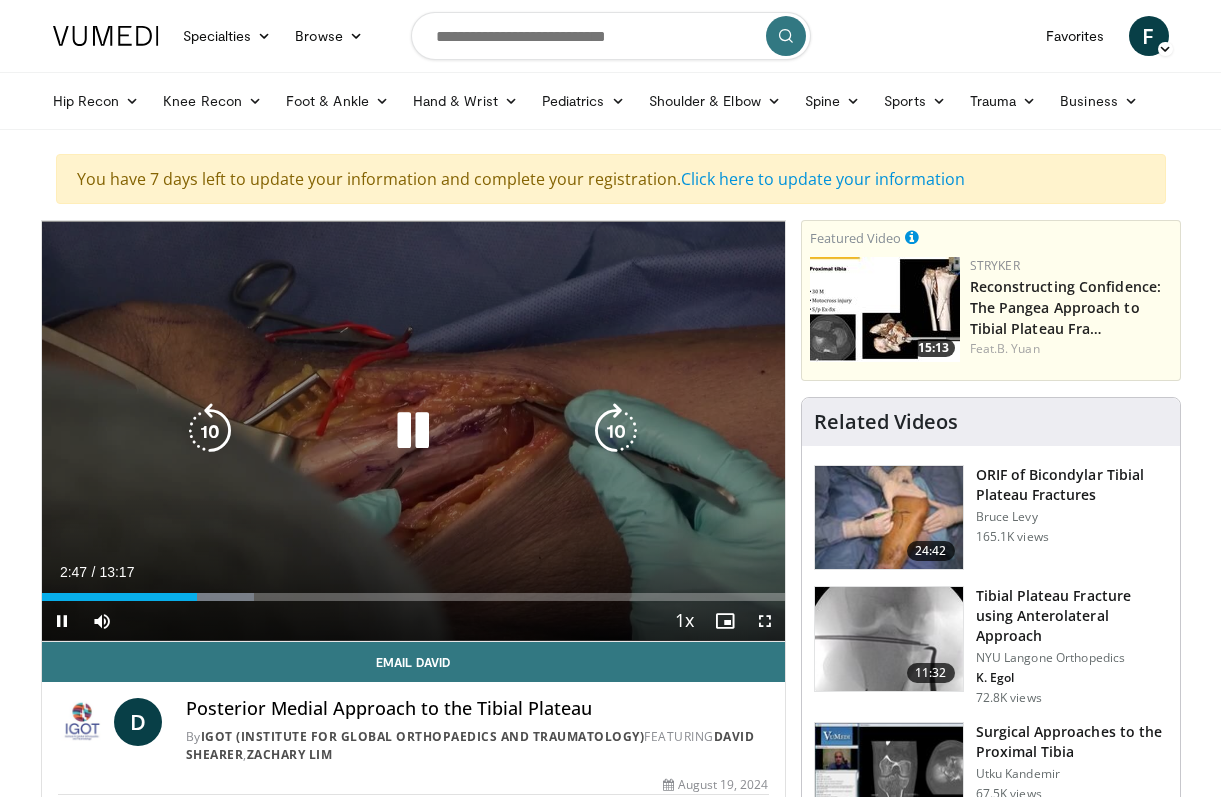 click at bounding box center [413, 431] 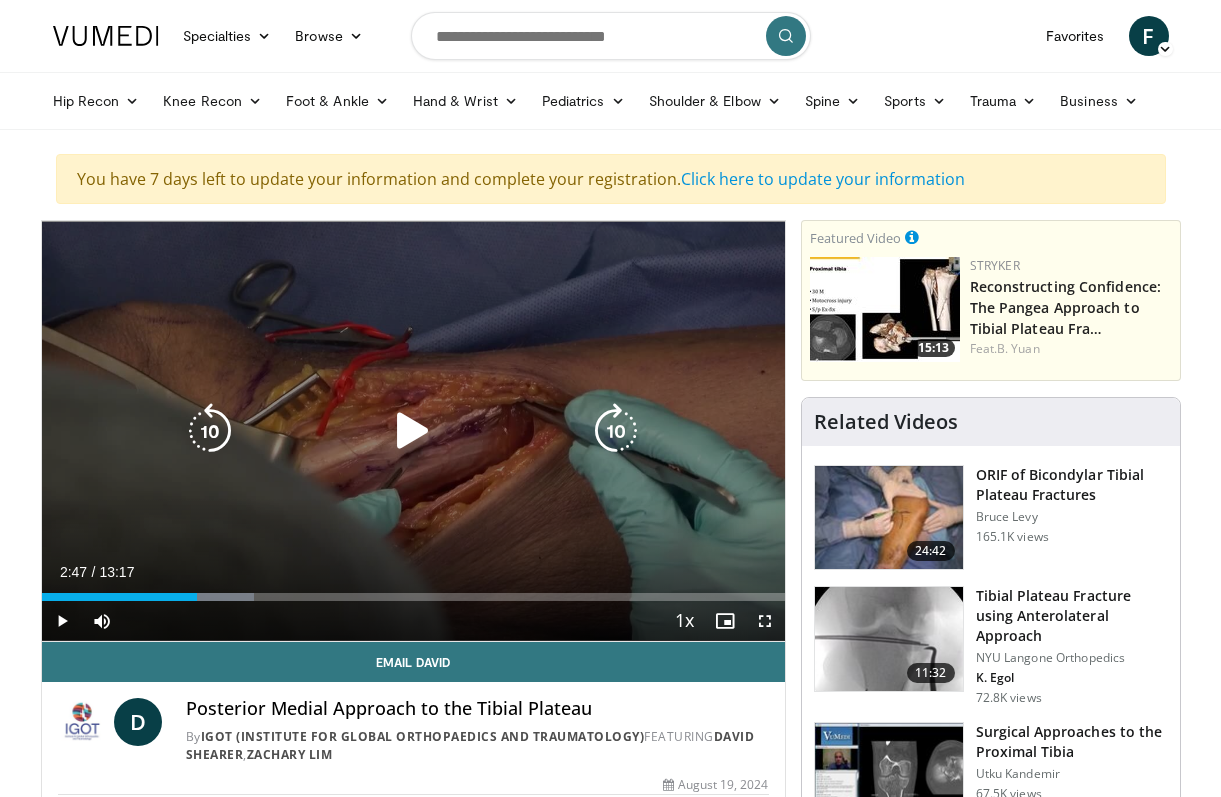 click at bounding box center [413, 431] 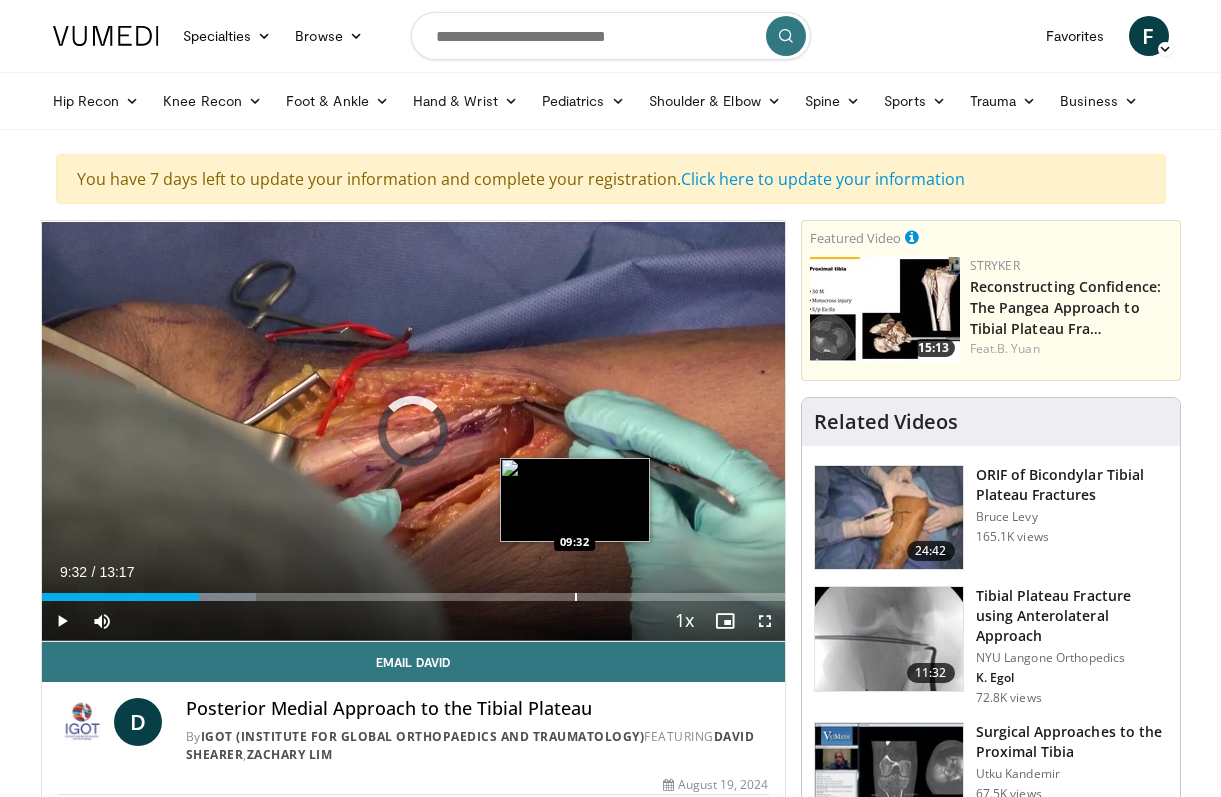 click at bounding box center [576, 597] 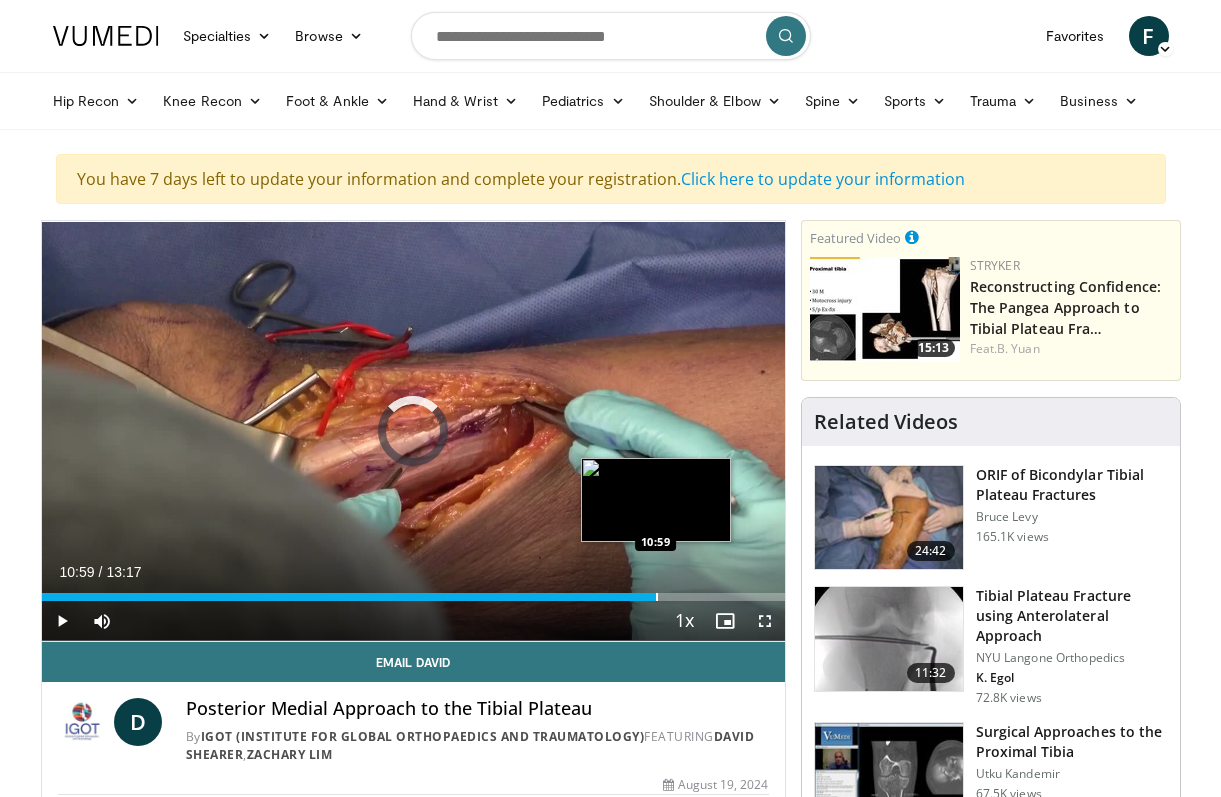 click on "Loaded :  80.31% 09:36 10:59" at bounding box center [413, 591] 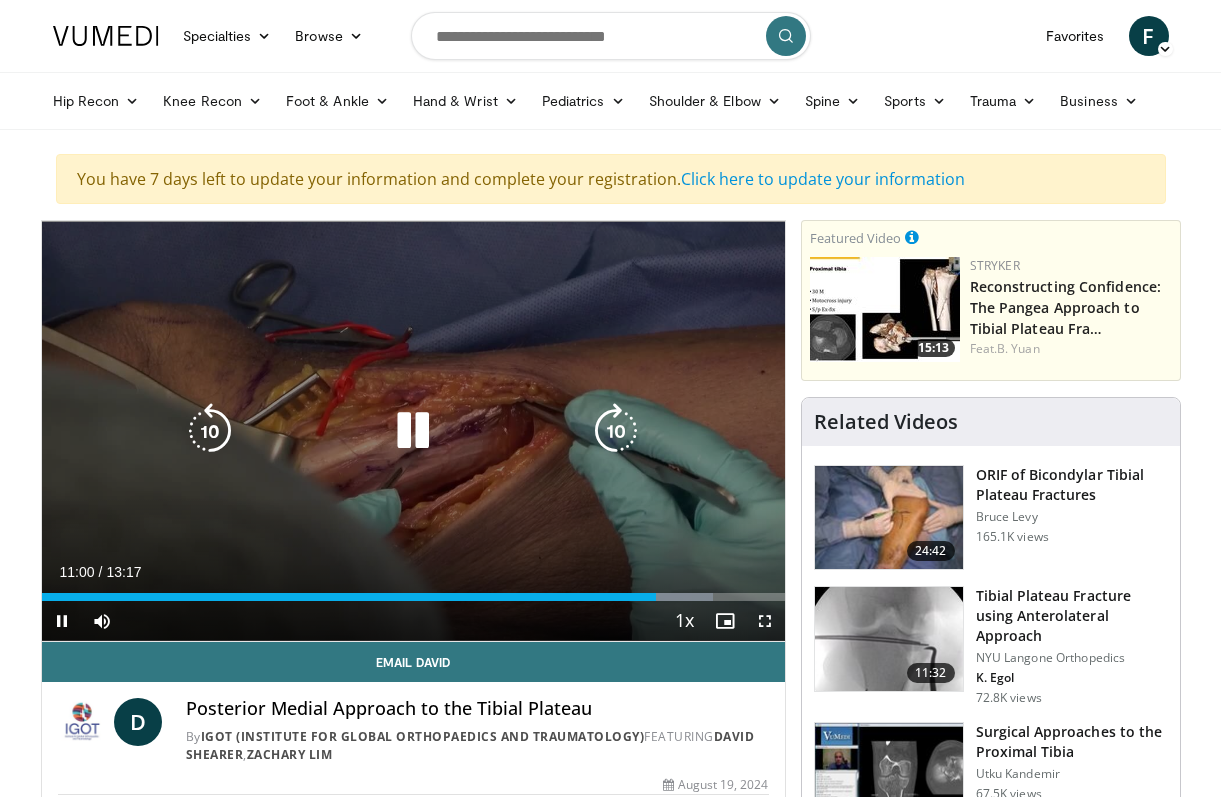 click on "10 seconds
Tap to unmute" at bounding box center [413, 431] 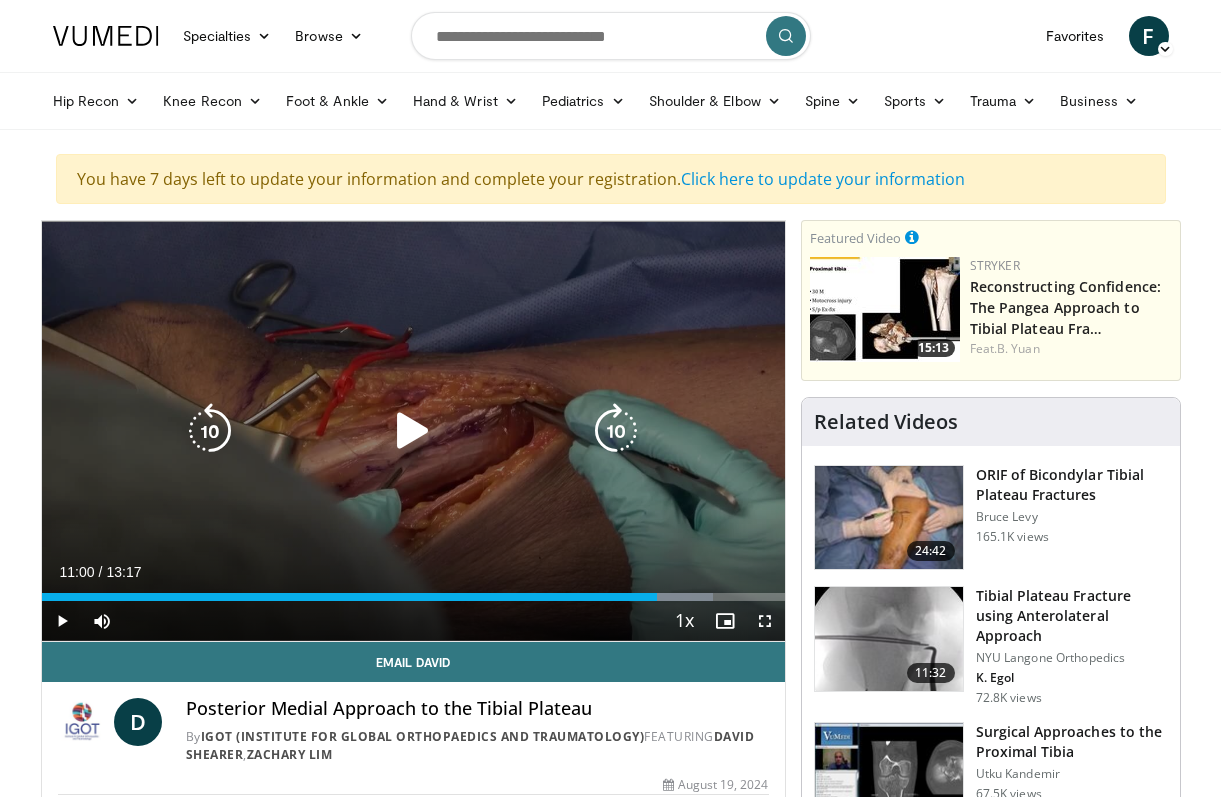 click at bounding box center (616, 431) 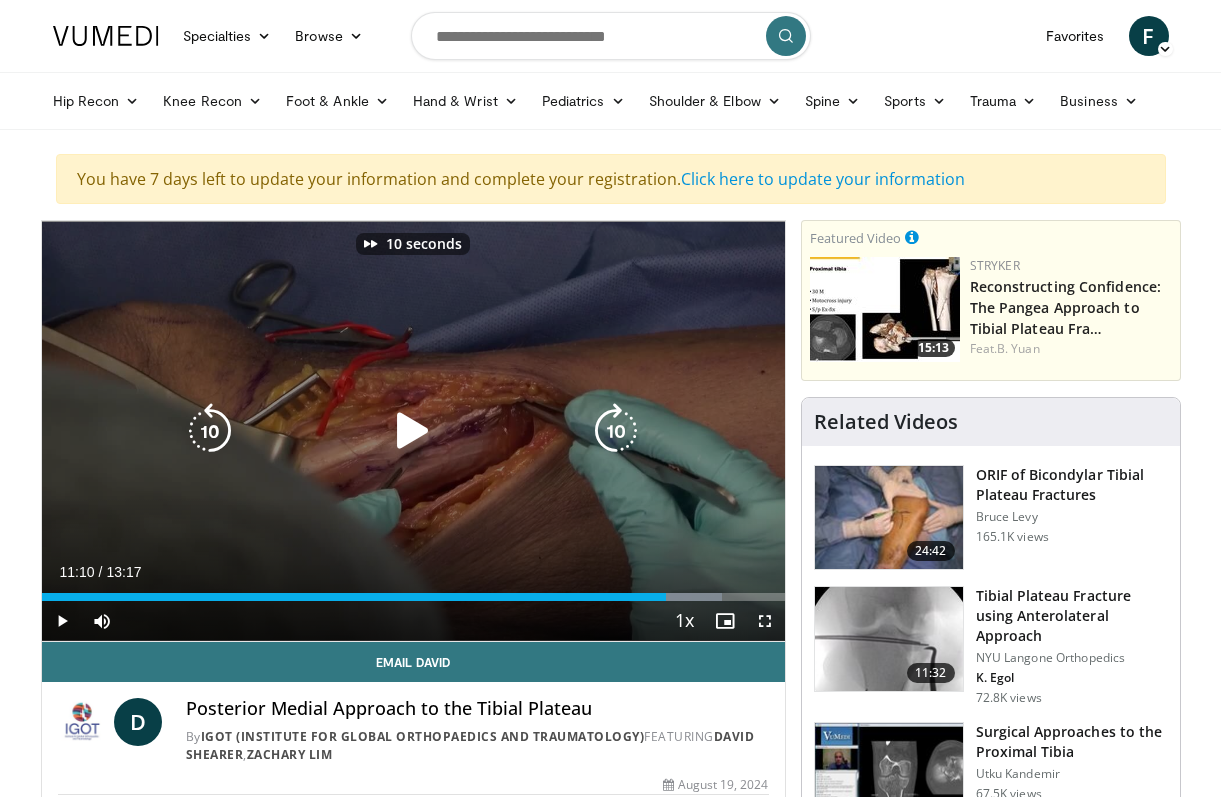 click at bounding box center [413, 431] 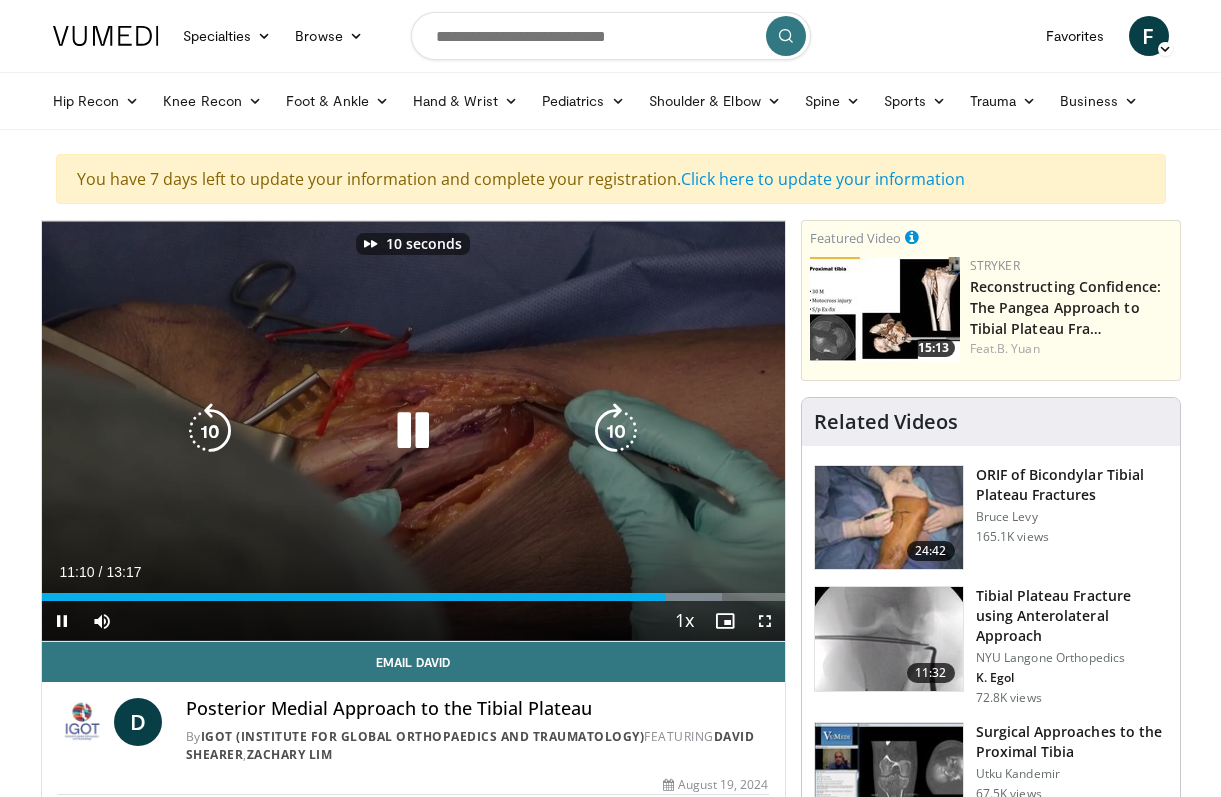 click at bounding box center (616, 431) 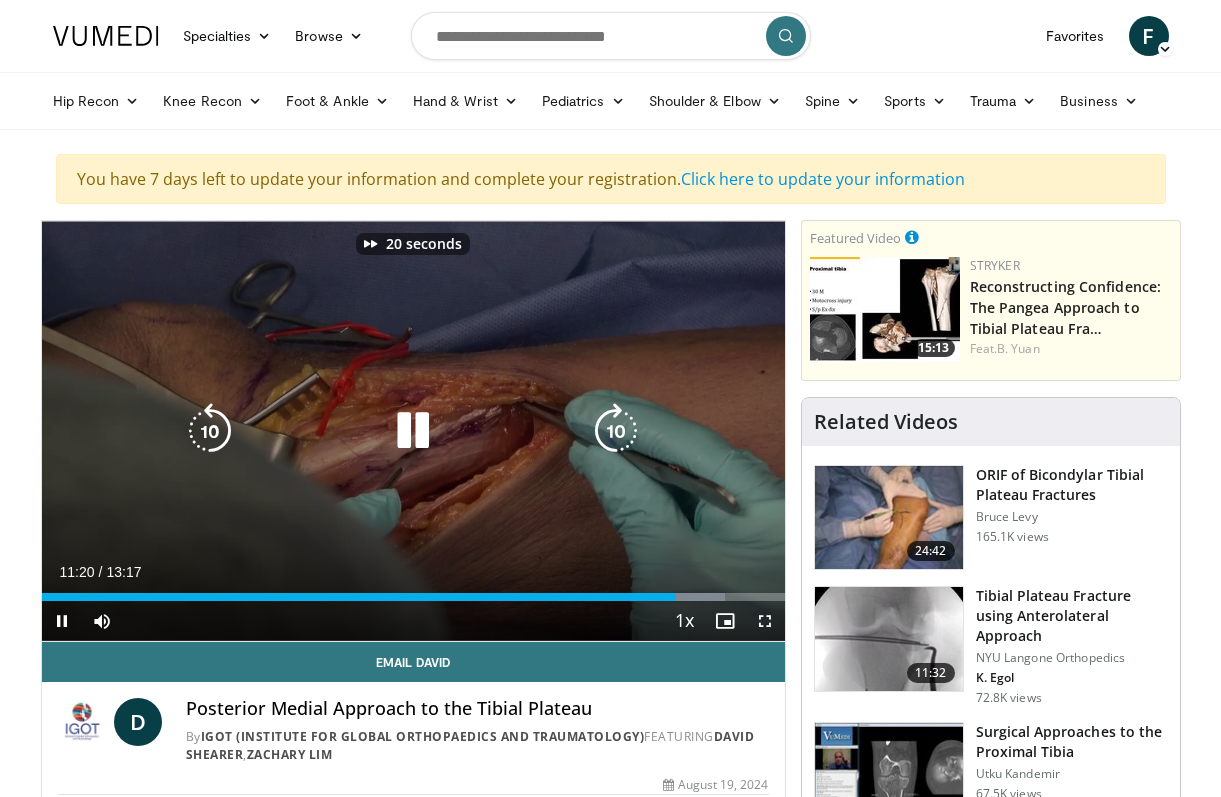 click at bounding box center (616, 431) 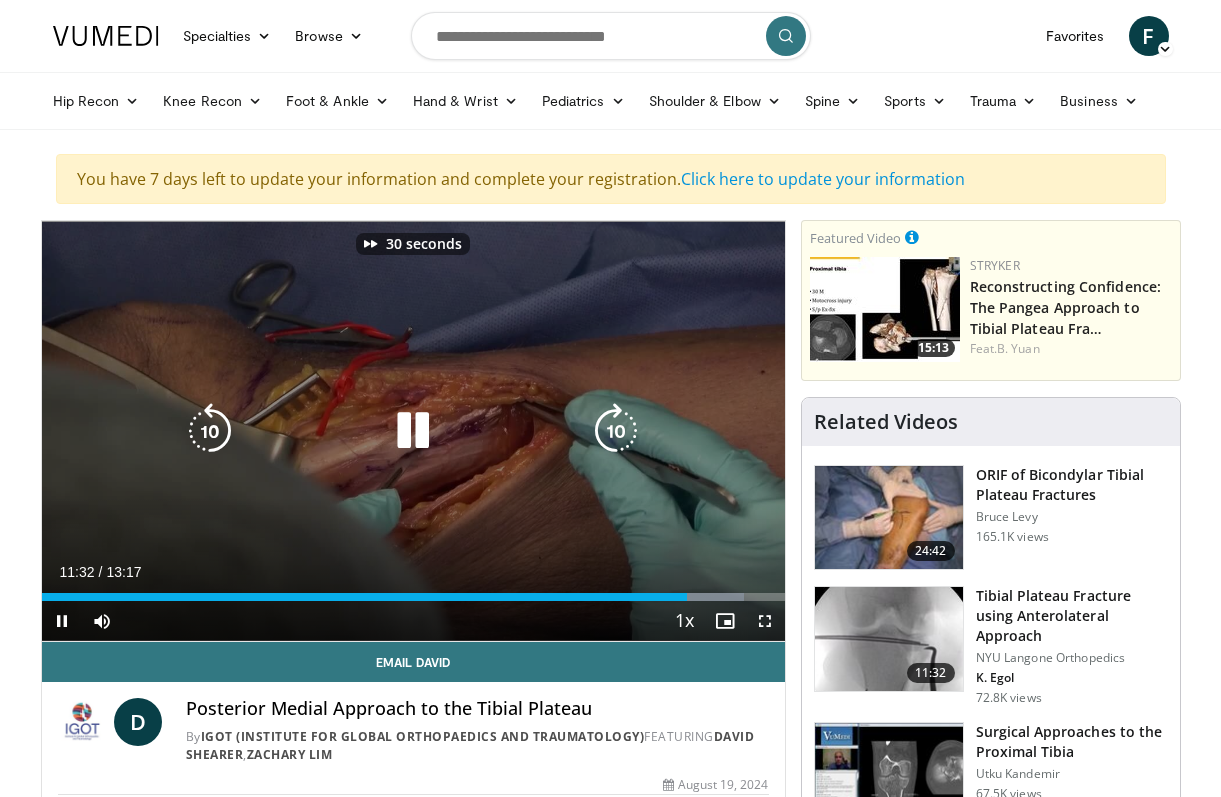 click at bounding box center [616, 431] 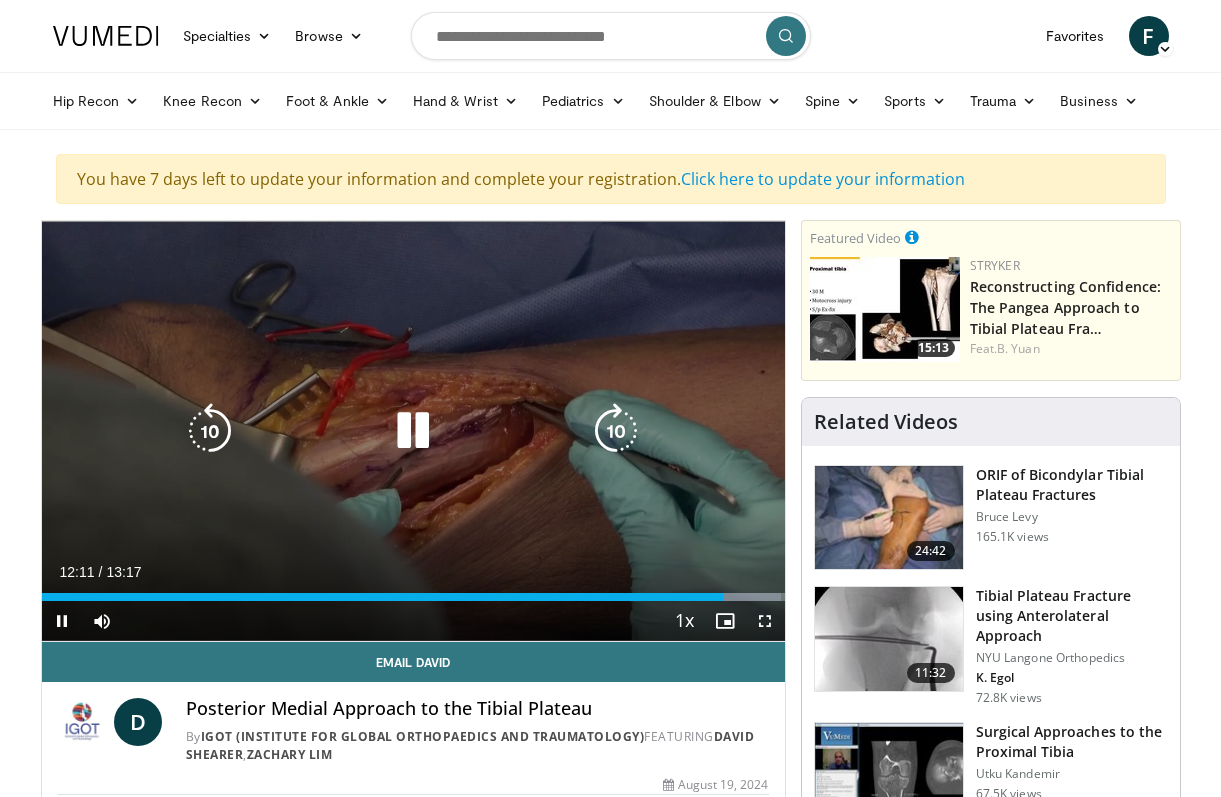 click at bounding box center (210, 431) 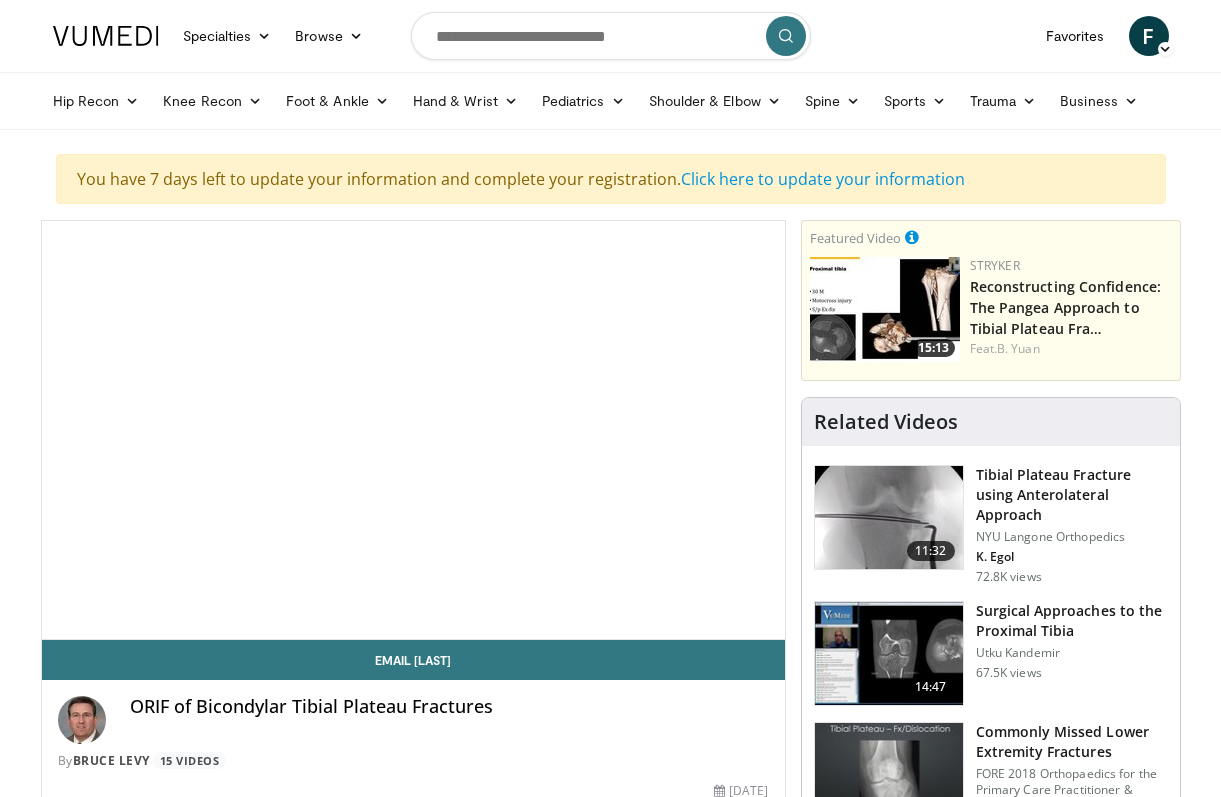 scroll, scrollTop: 0, scrollLeft: 0, axis: both 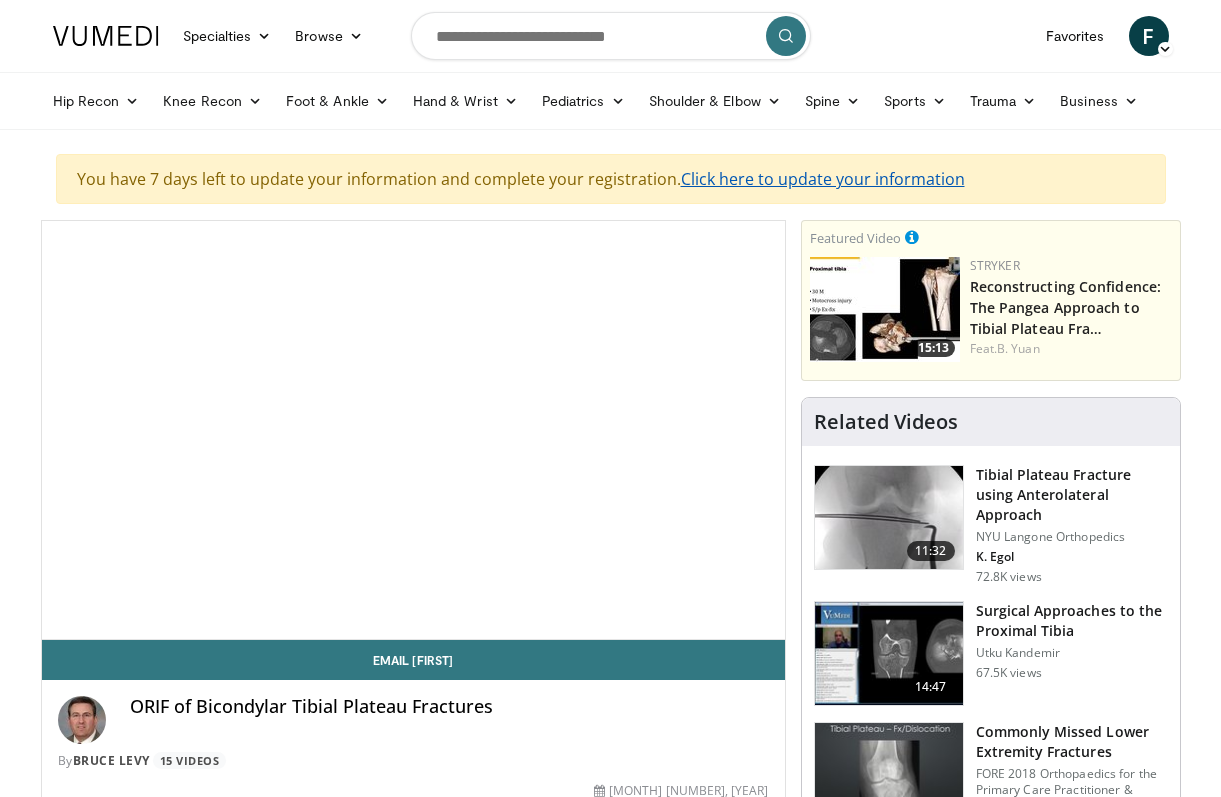 click on "Click here to update your information" at bounding box center (823, 179) 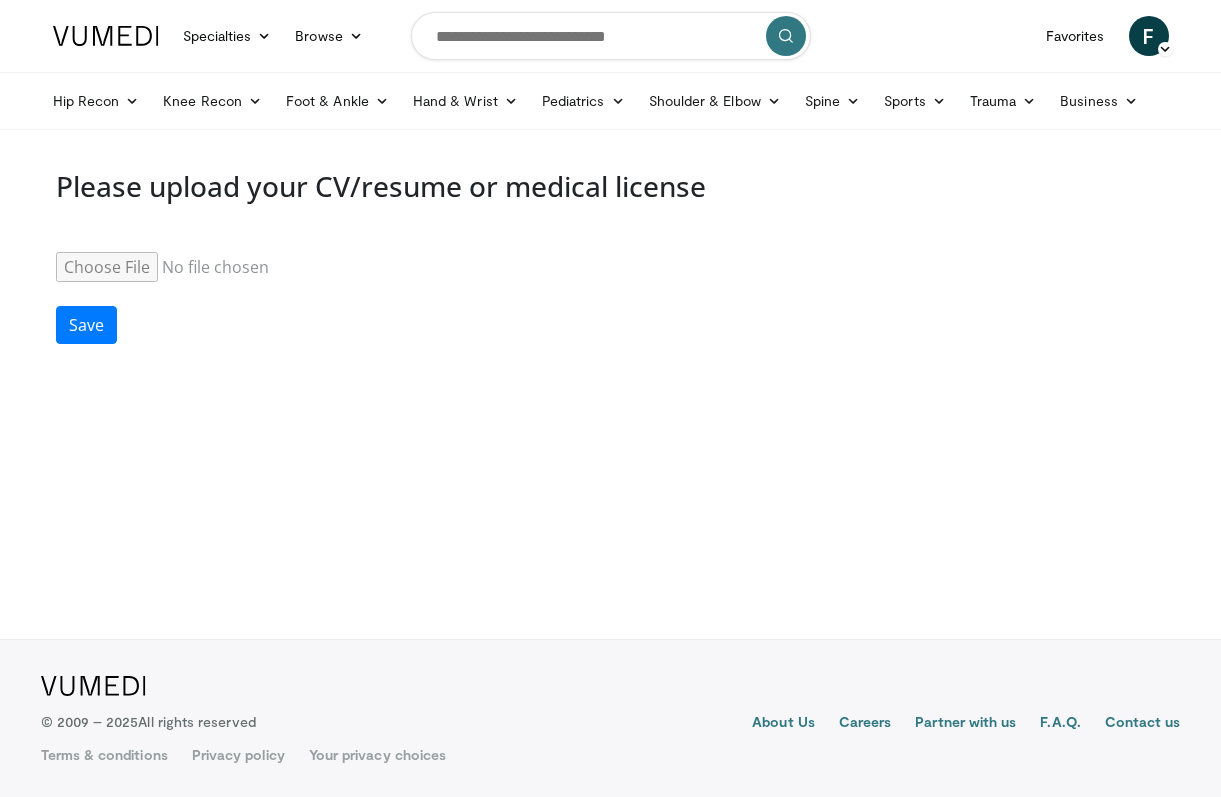 scroll, scrollTop: 0, scrollLeft: 0, axis: both 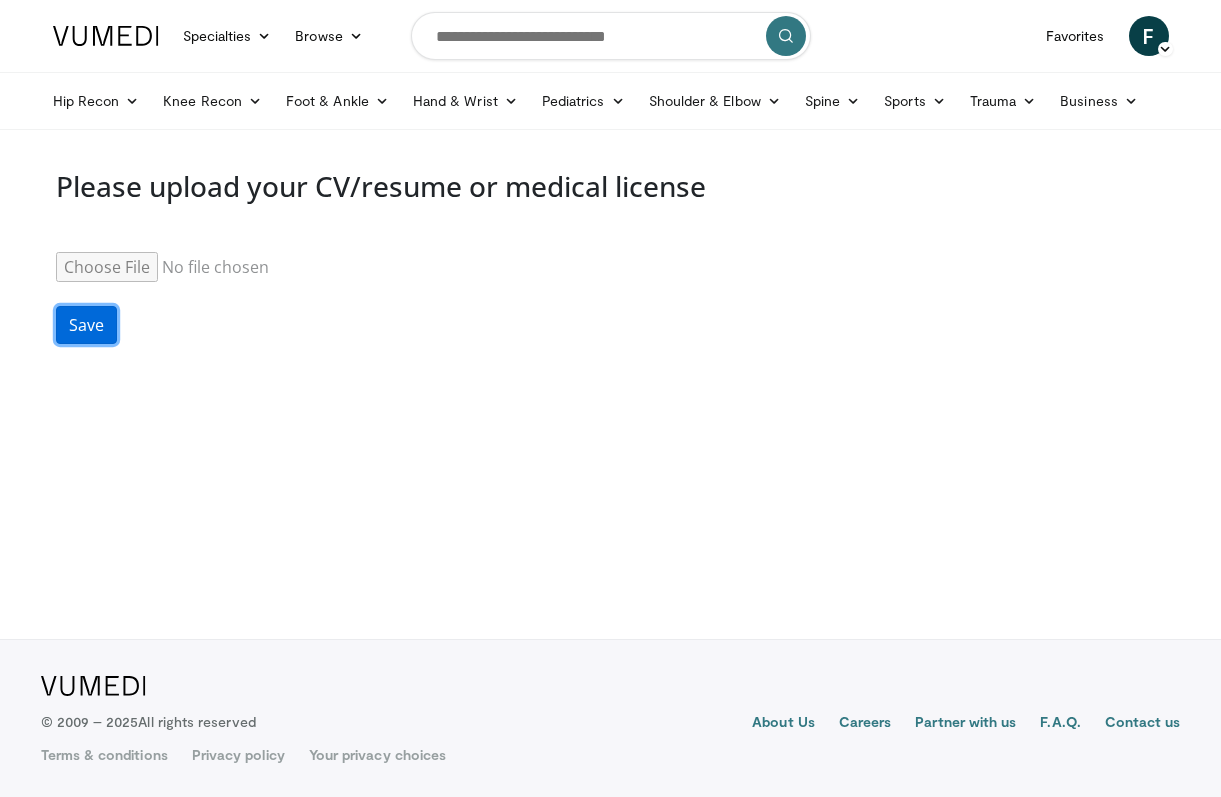 click on "Save" at bounding box center [86, 325] 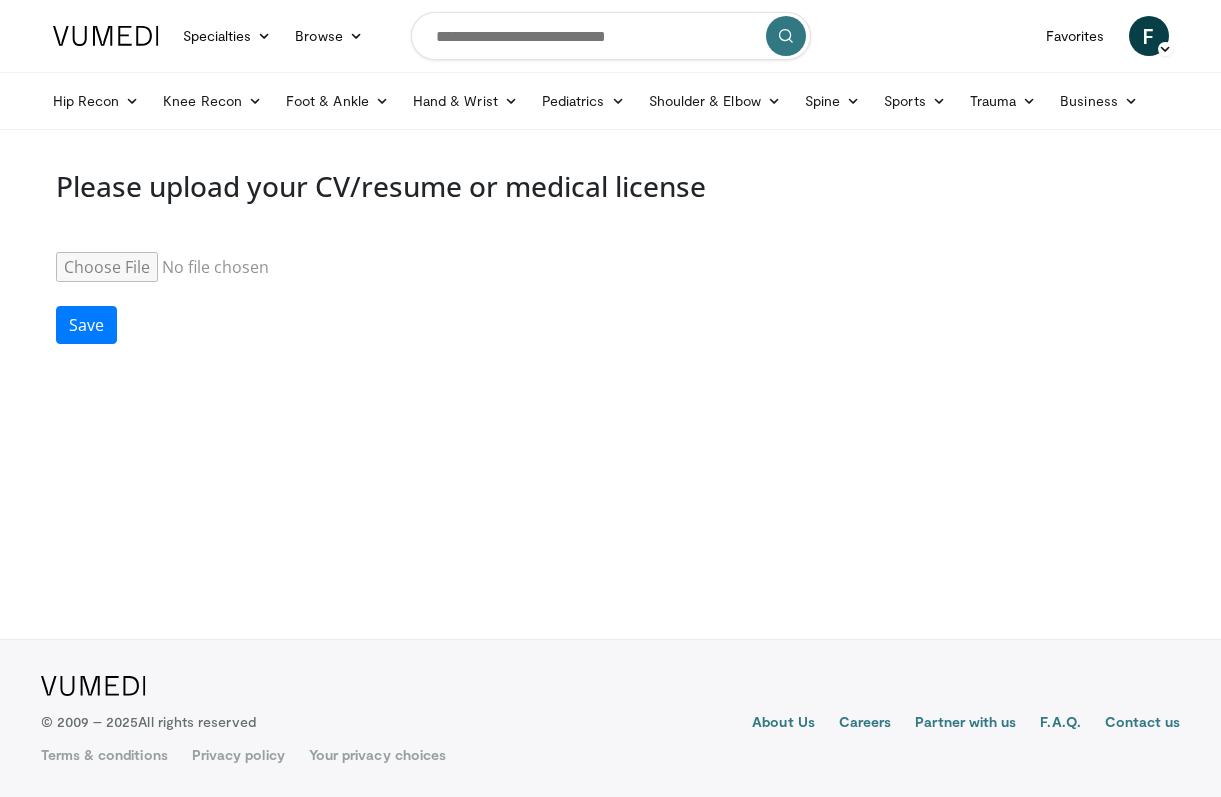 click at bounding box center [106, 36] 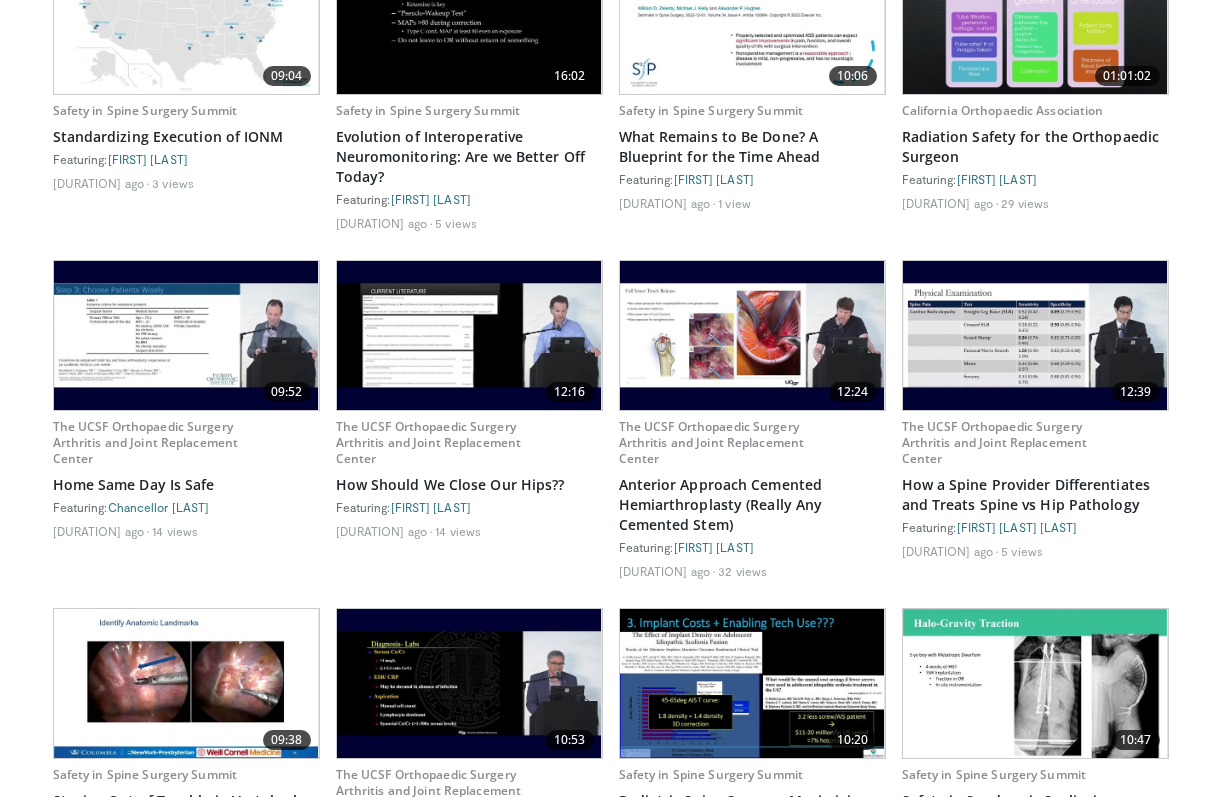 scroll, scrollTop: 780, scrollLeft: 0, axis: vertical 